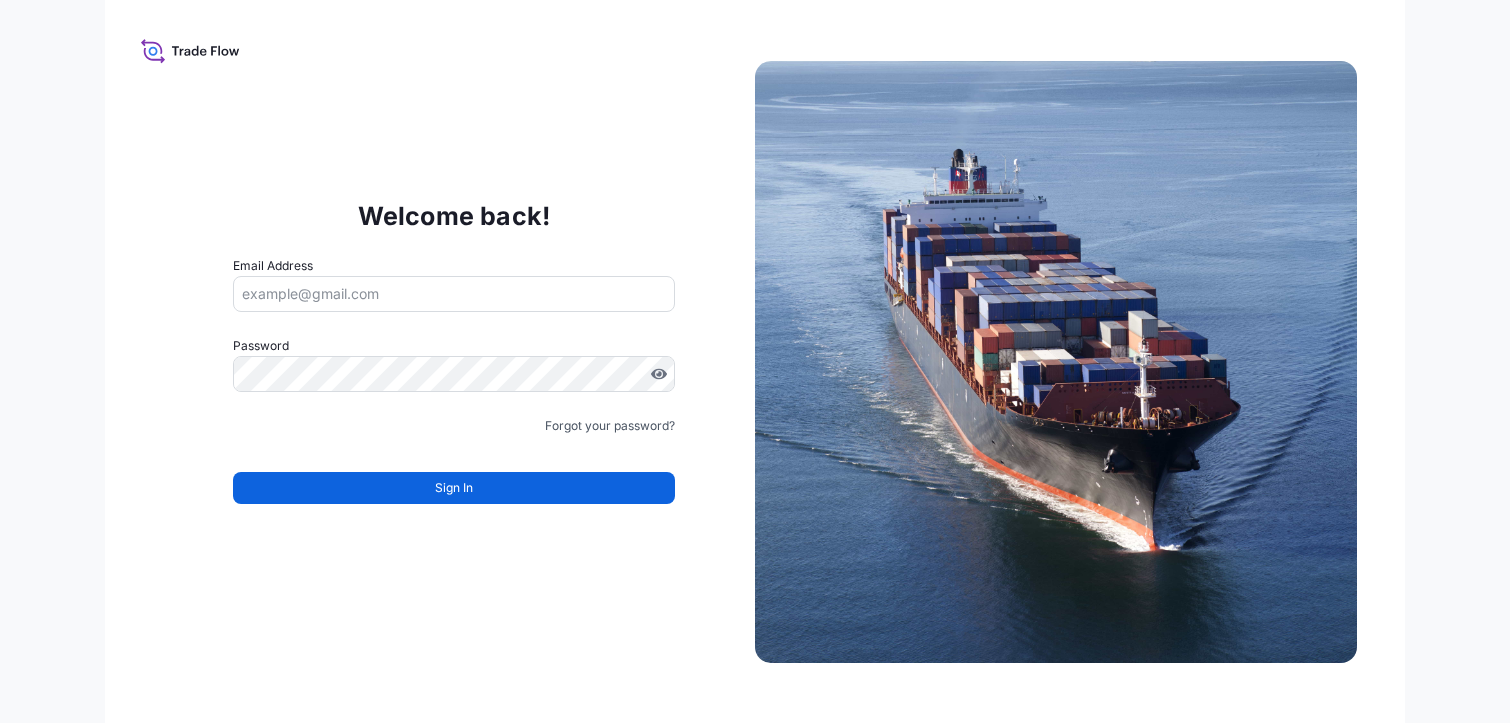 scroll, scrollTop: 0, scrollLeft: 0, axis: both 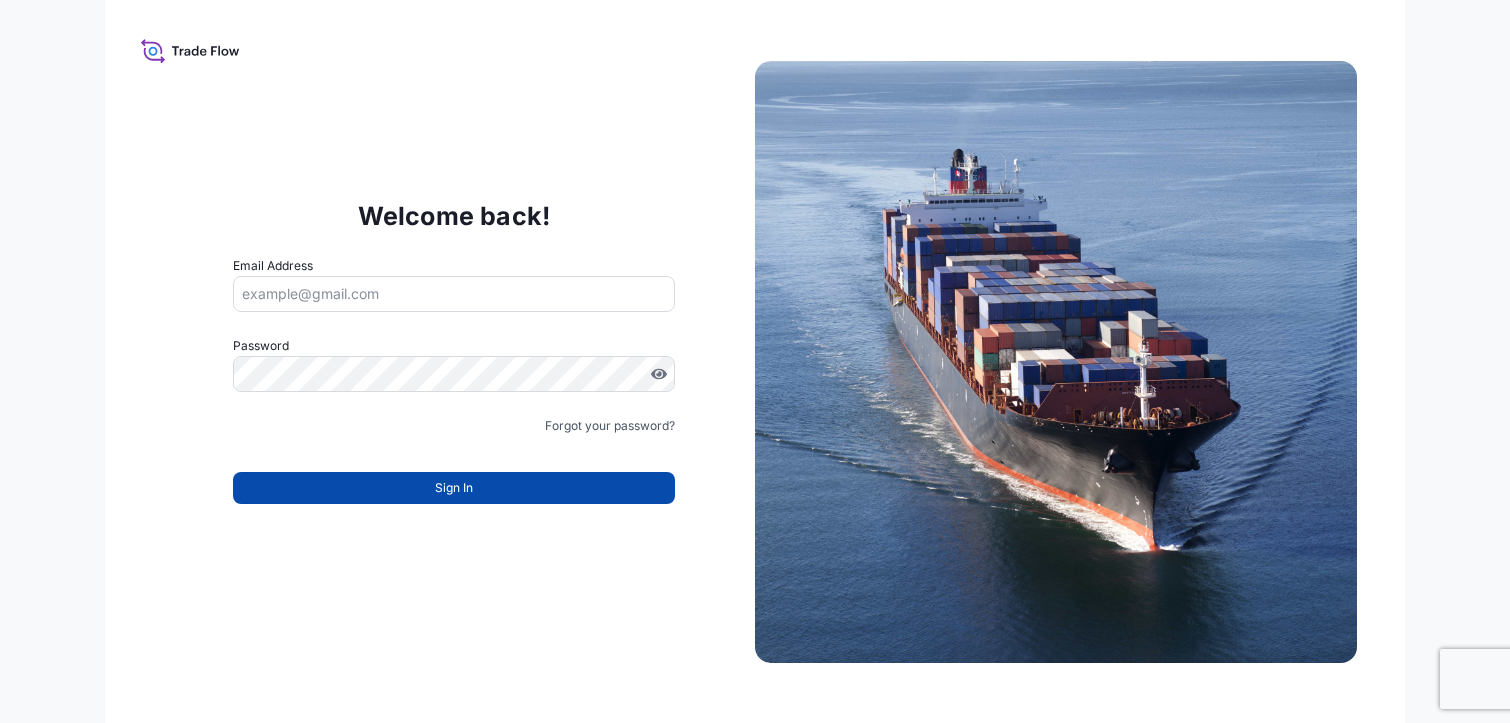 click on "Sign In" at bounding box center (454, 488) 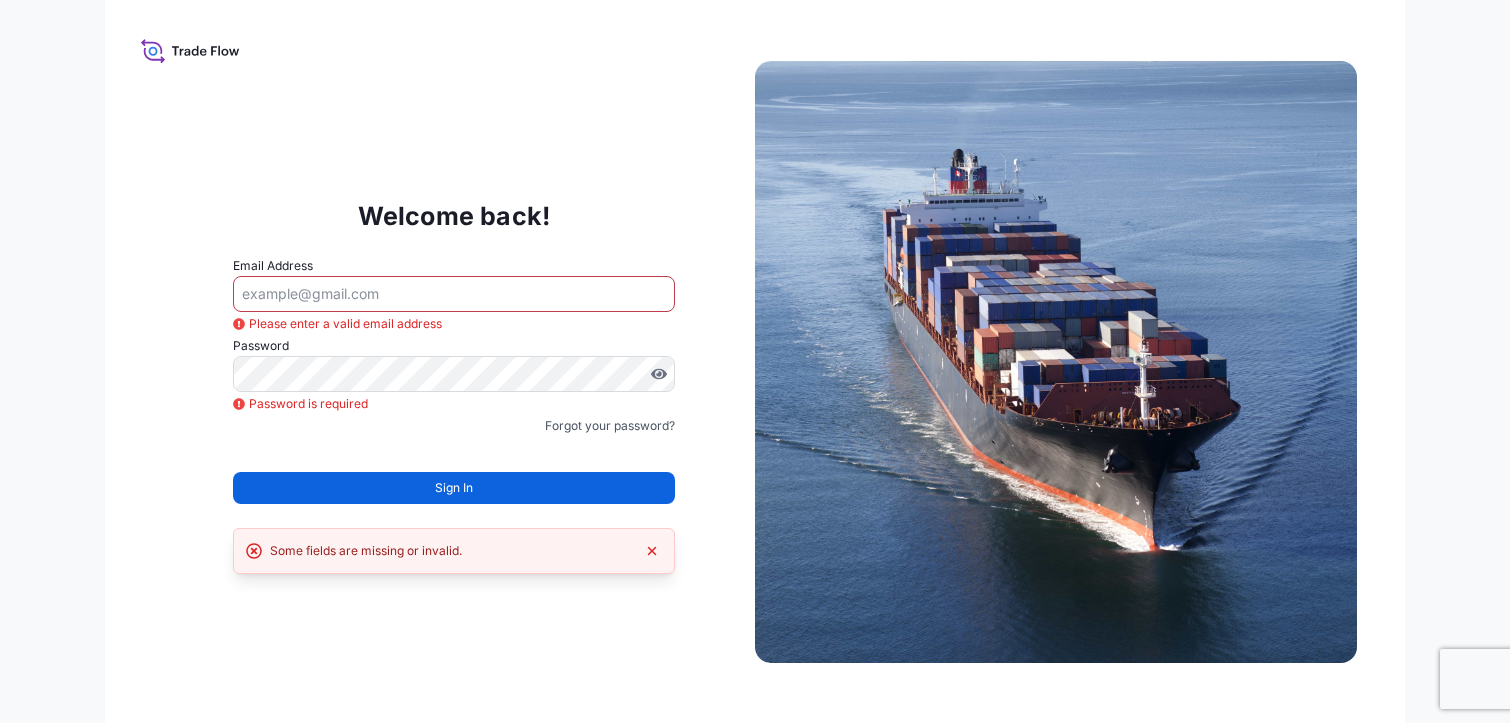 drag, startPoint x: 344, startPoint y: 270, endPoint x: 342, endPoint y: 293, distance: 23.086792 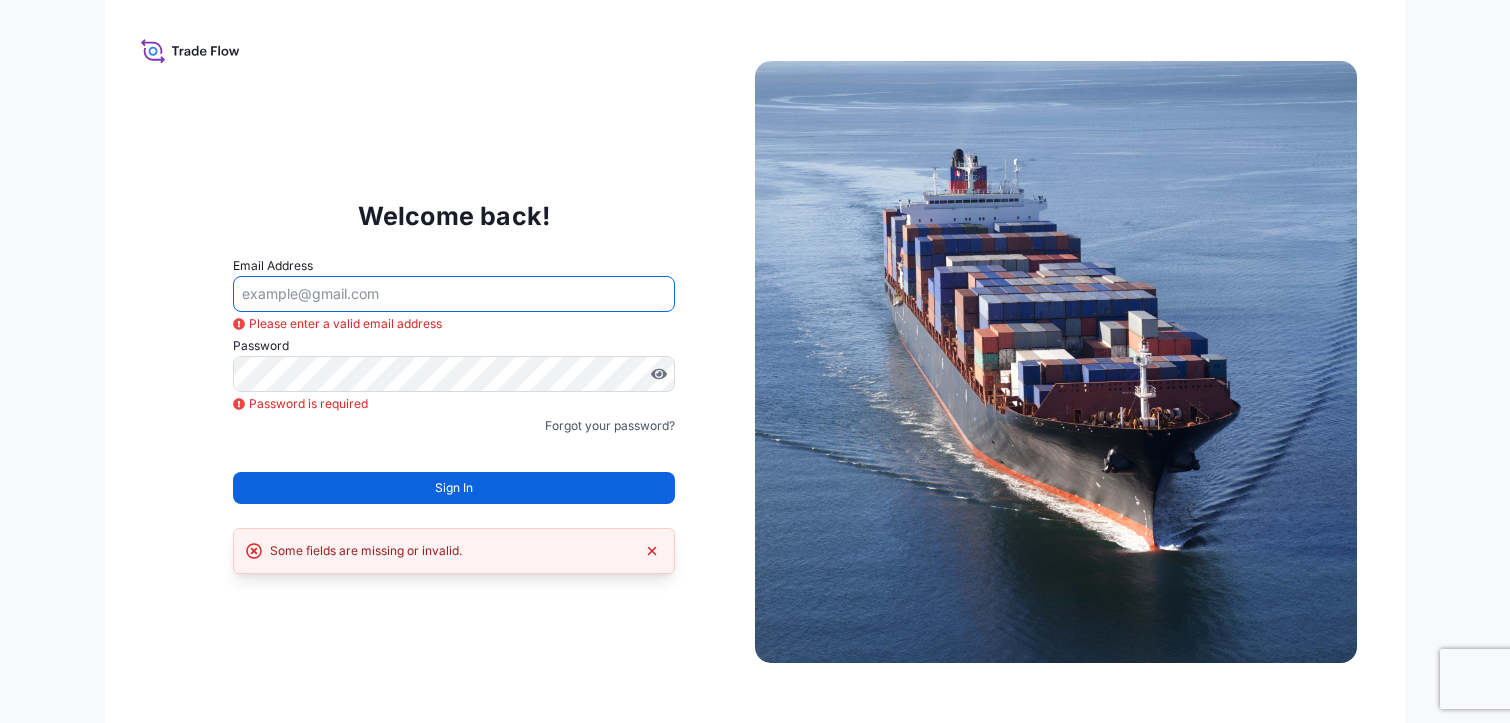type on "laura.sandoval@weldon.com" 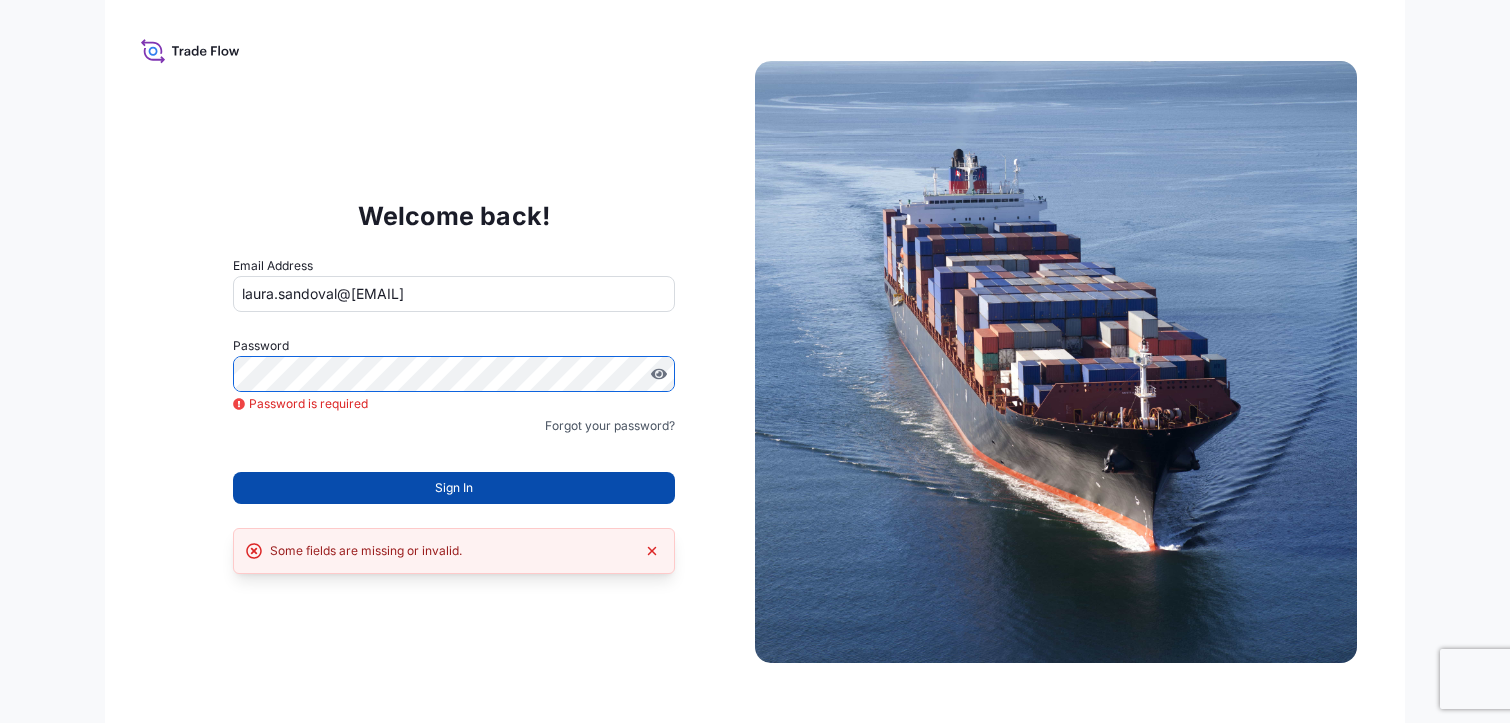 click on "Sign In" at bounding box center (454, 488) 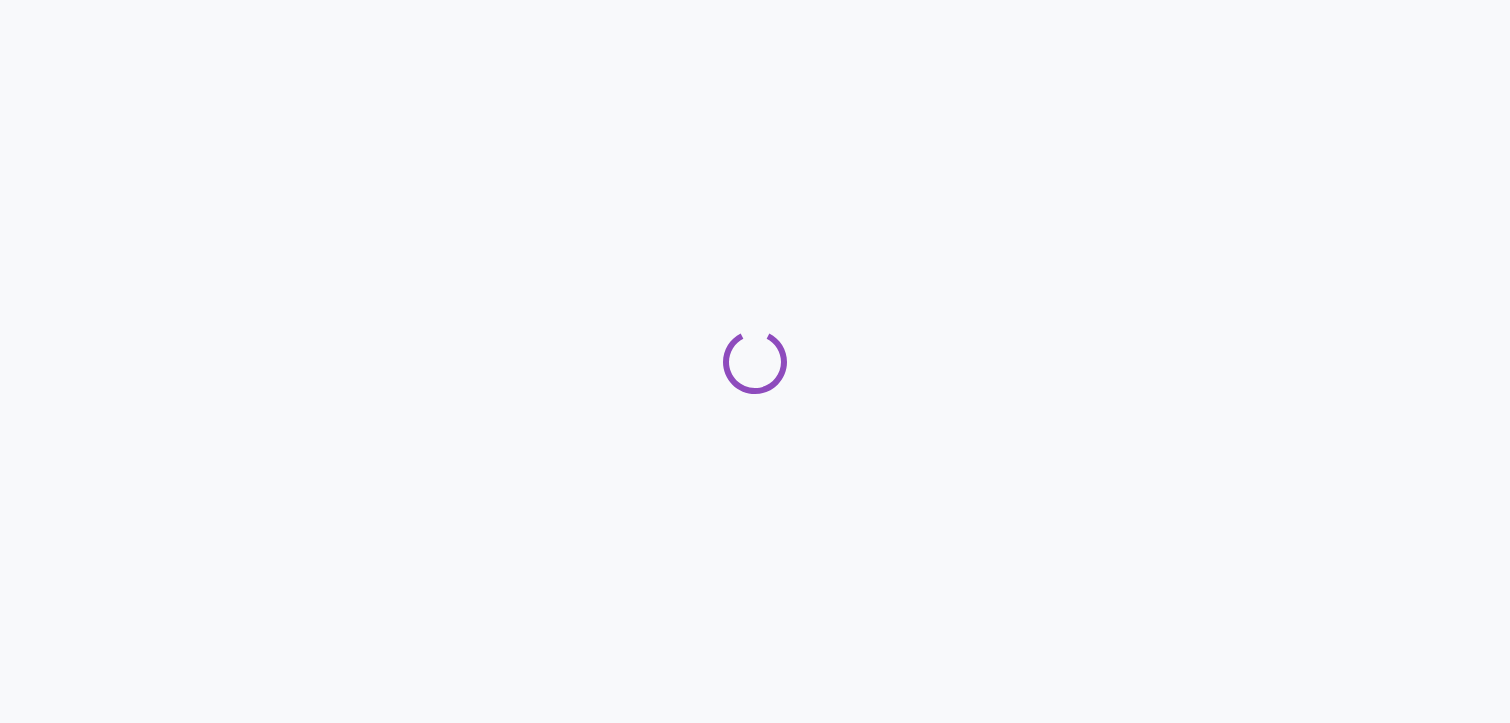 scroll, scrollTop: 0, scrollLeft: 0, axis: both 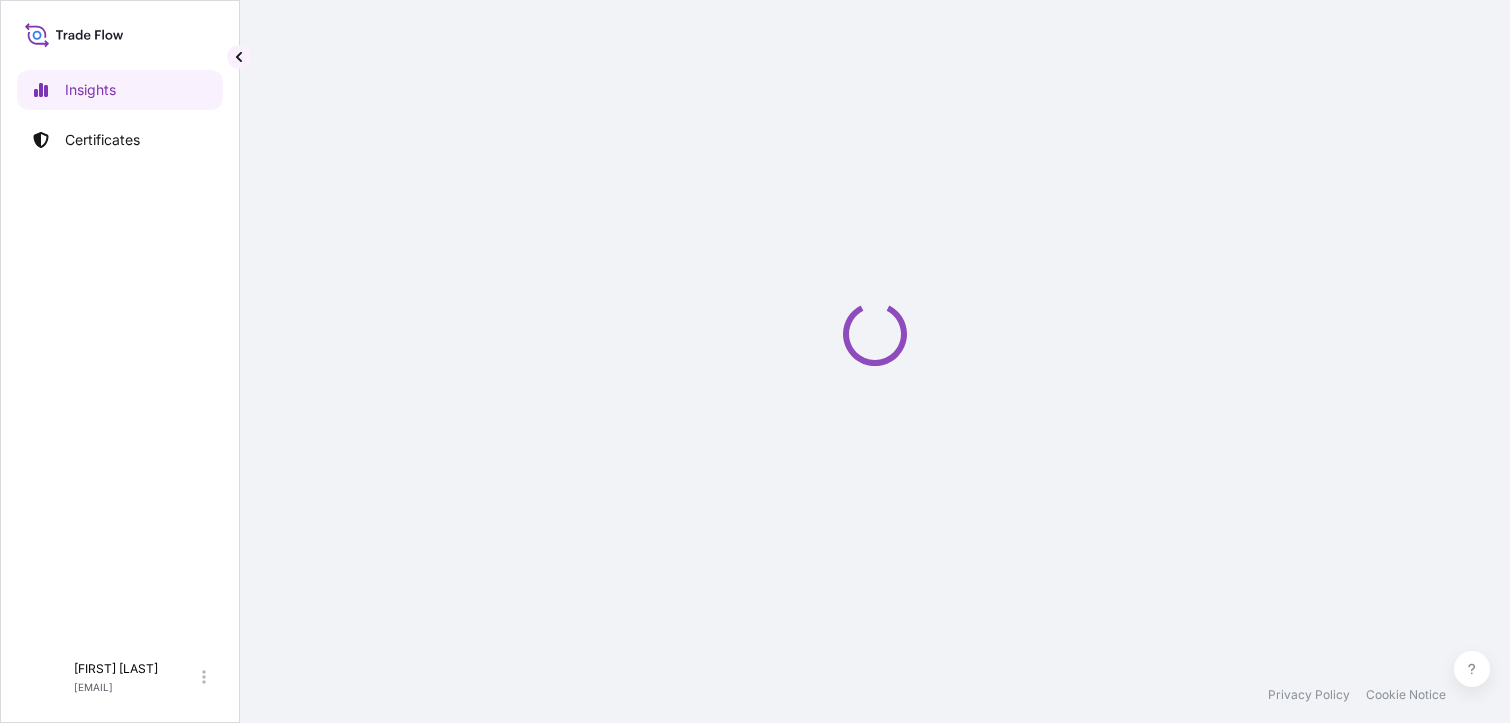 select on "2025" 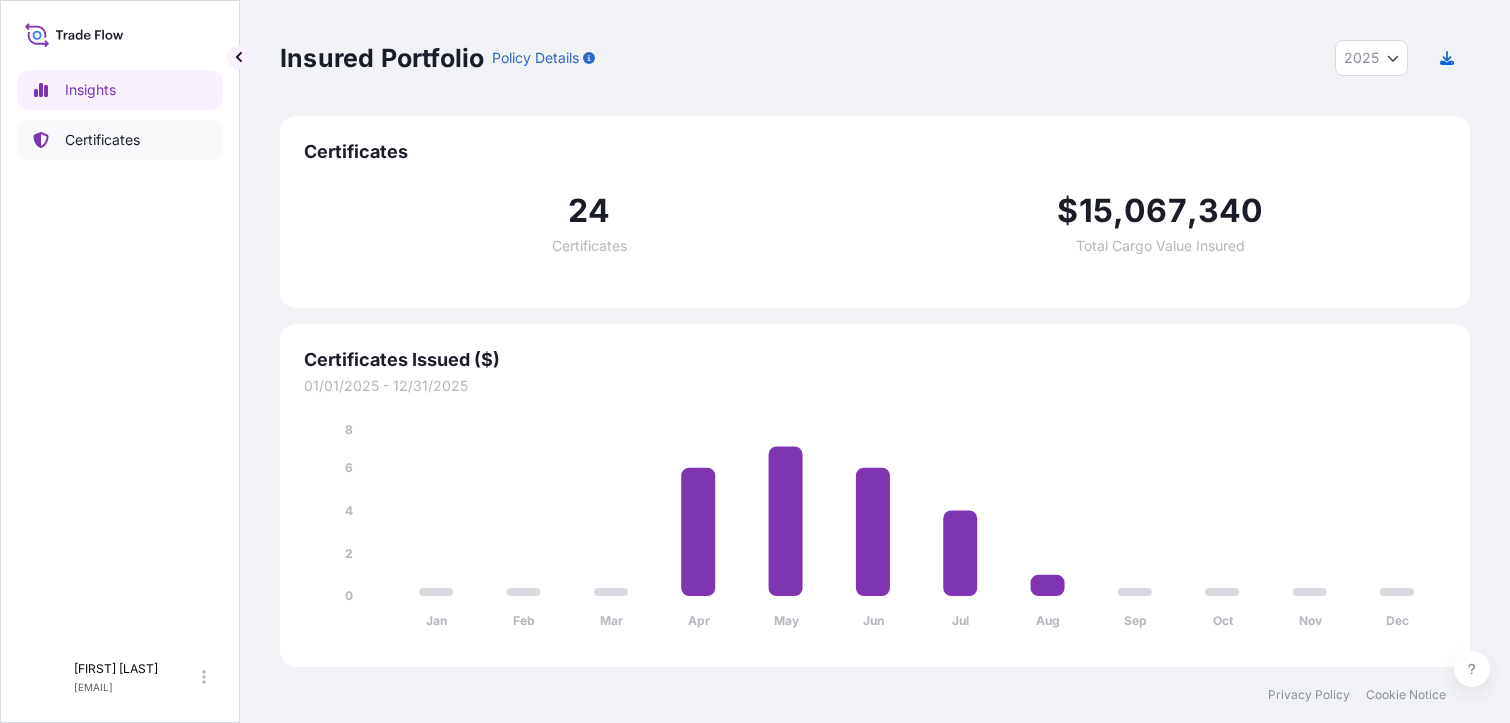 click on "Certificates" at bounding box center (102, 140) 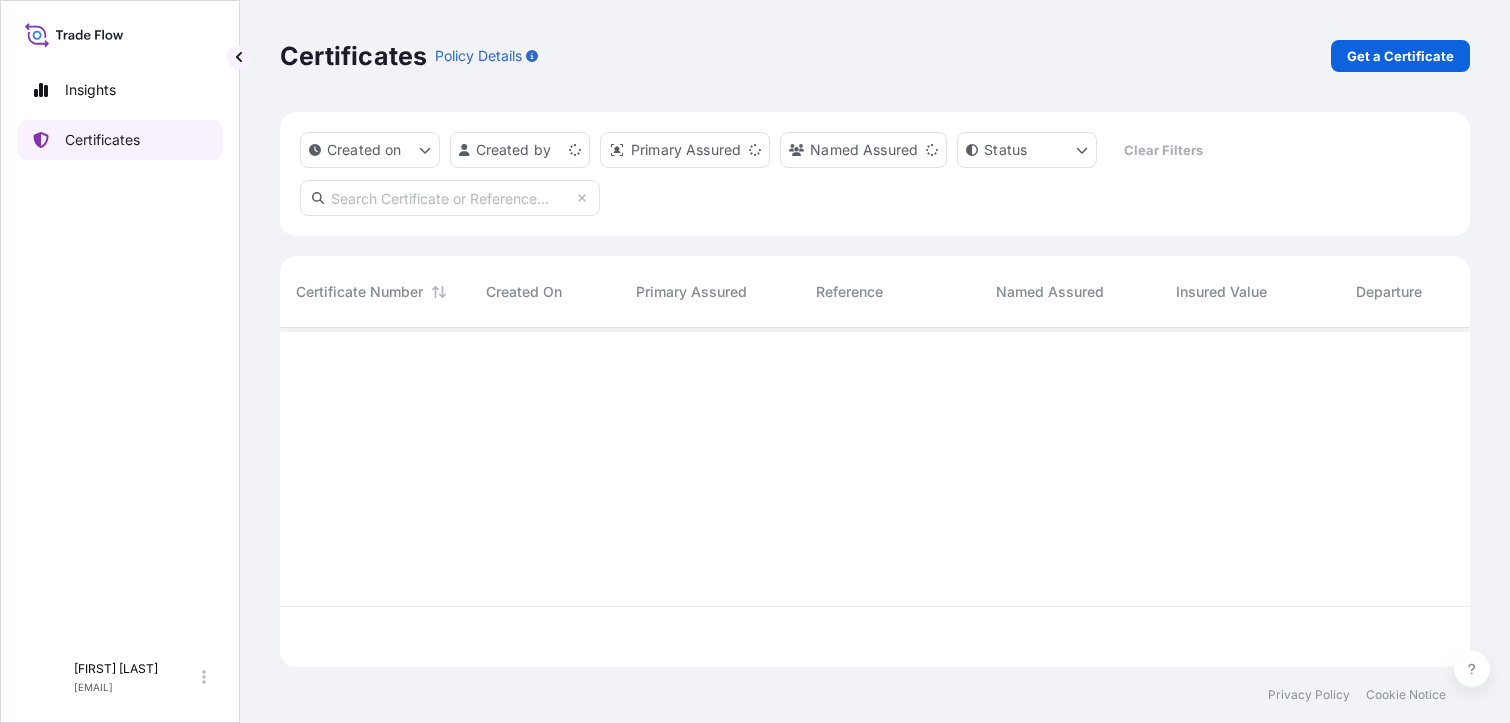 scroll, scrollTop: 16, scrollLeft: 16, axis: both 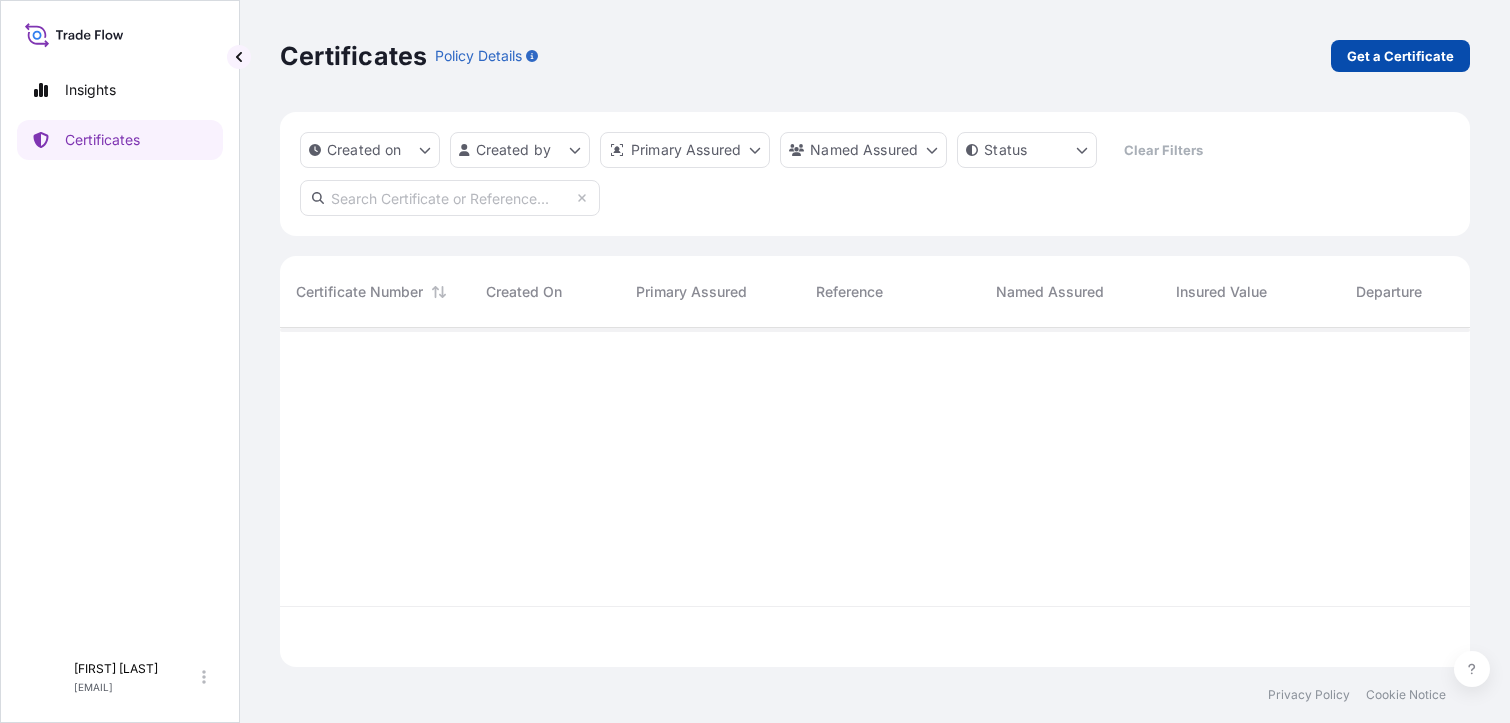 click on "Get a Certificate" at bounding box center [1400, 56] 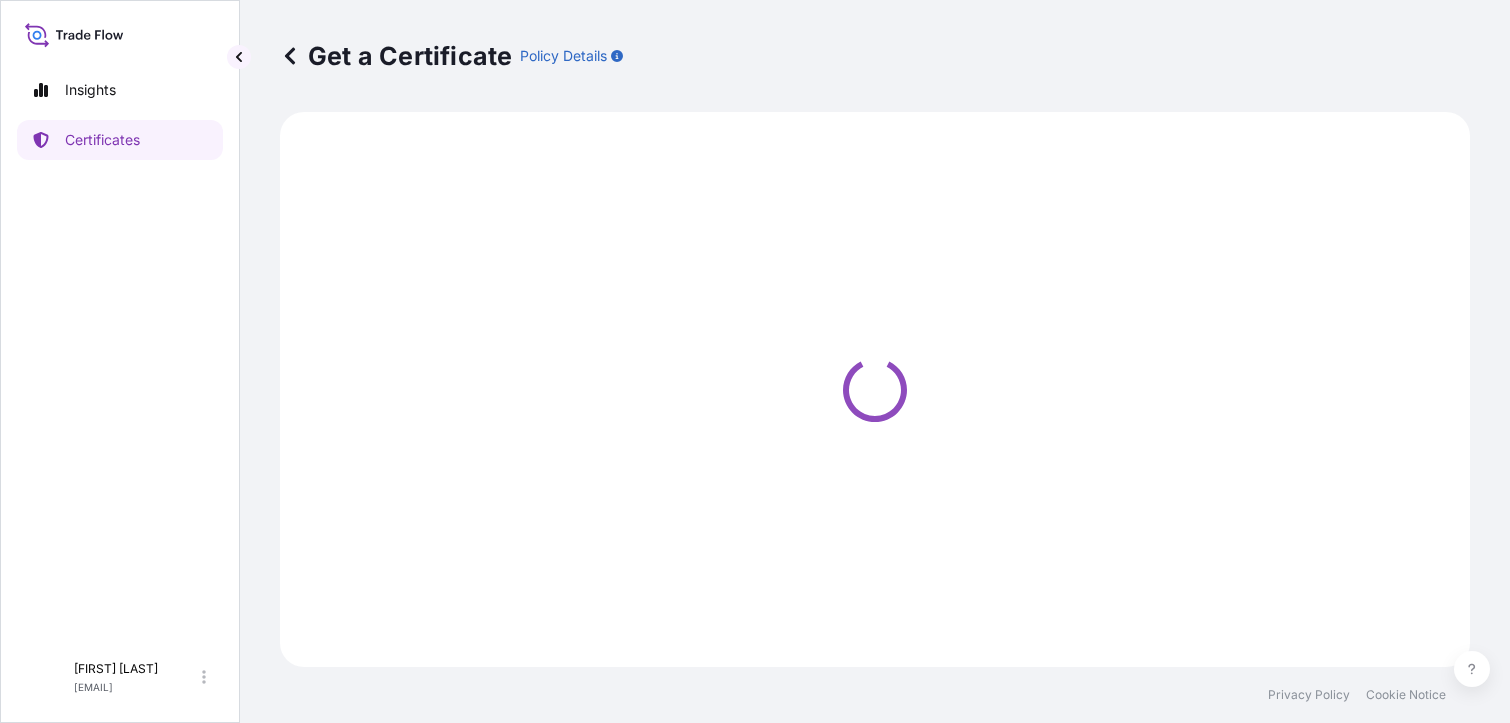select on "Barge" 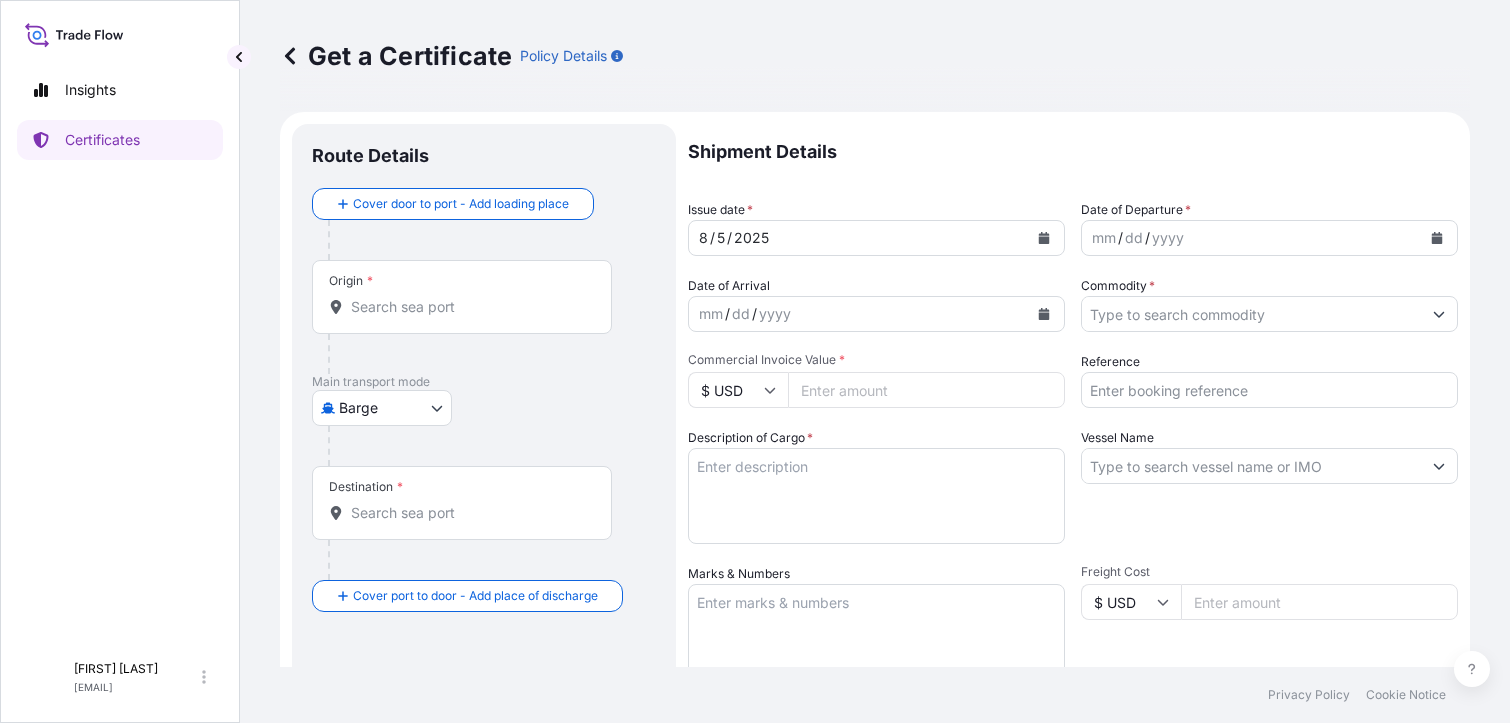 click on "Origin *" at bounding box center (469, 307) 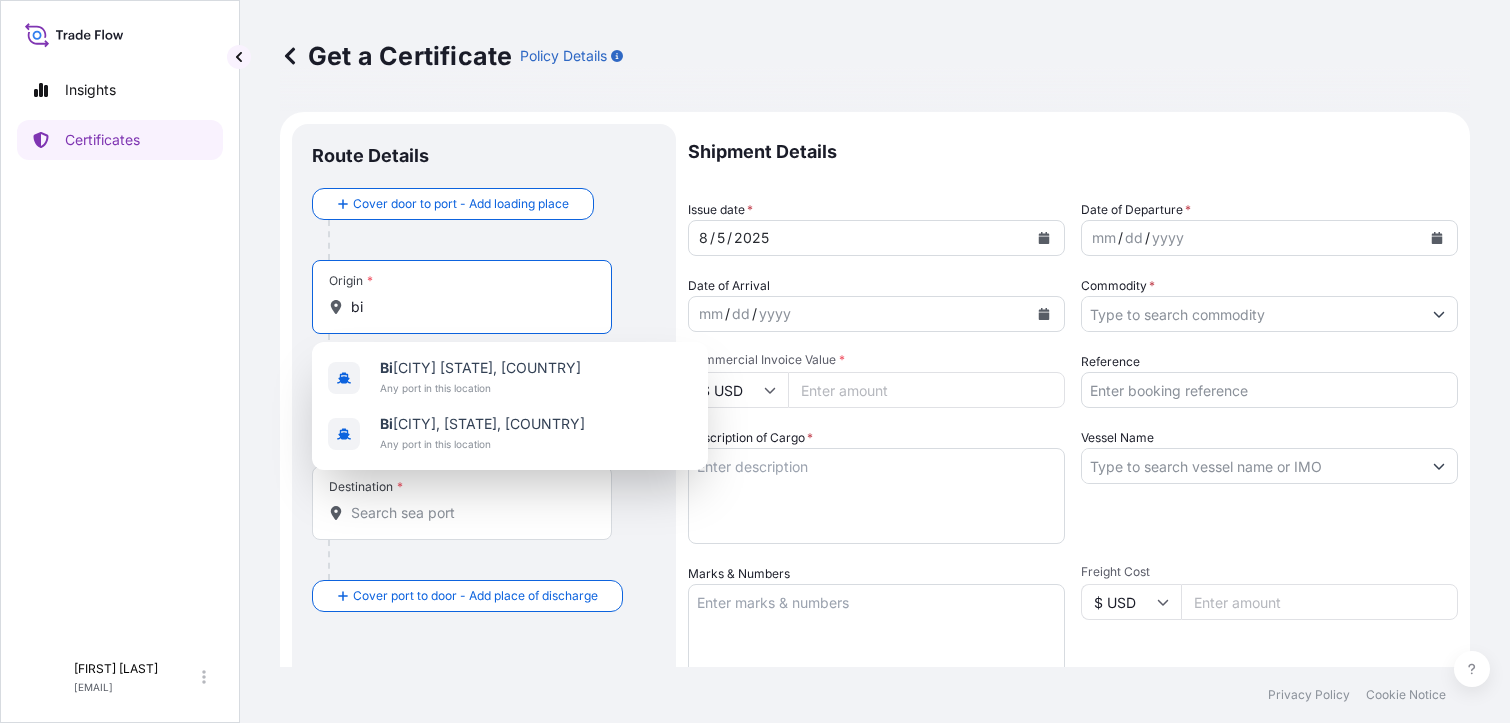 type on "b" 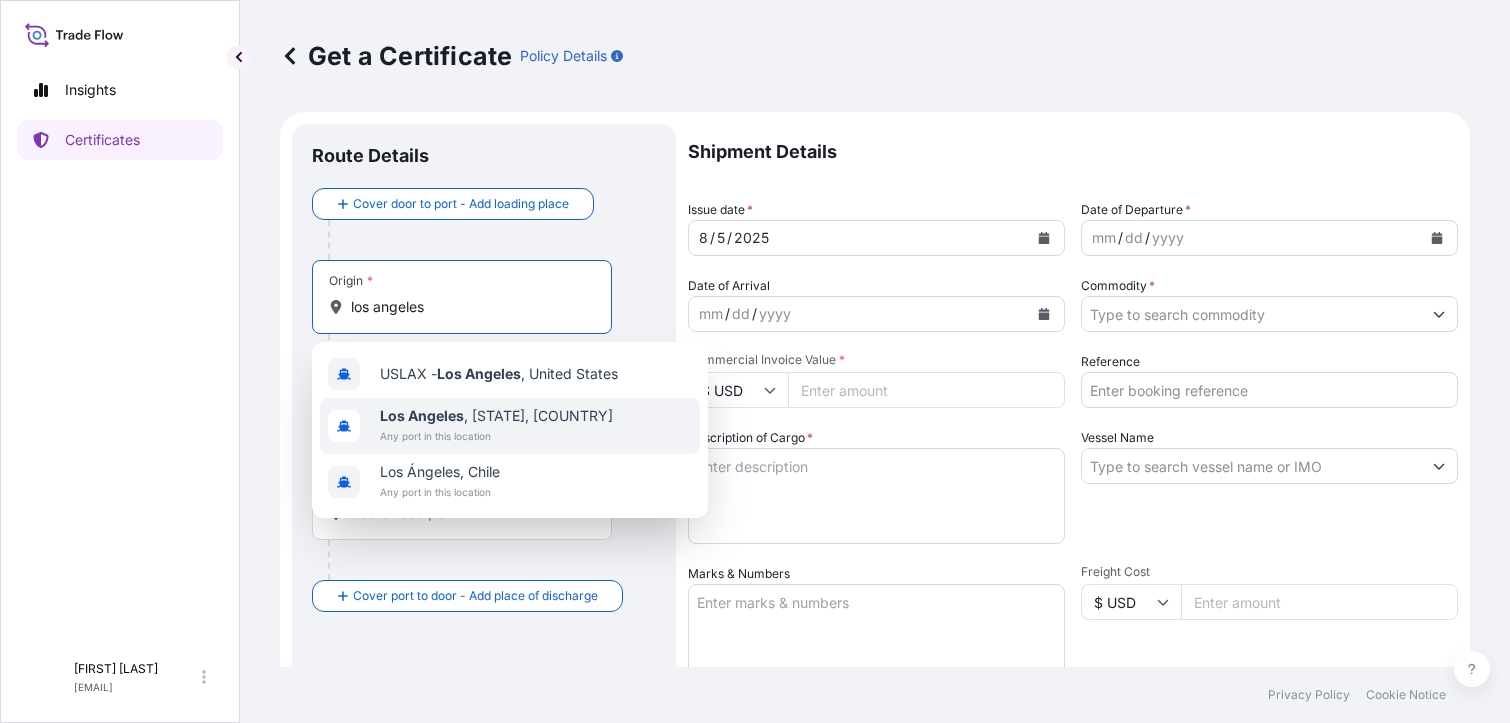click on "Los Angeles" at bounding box center [422, 415] 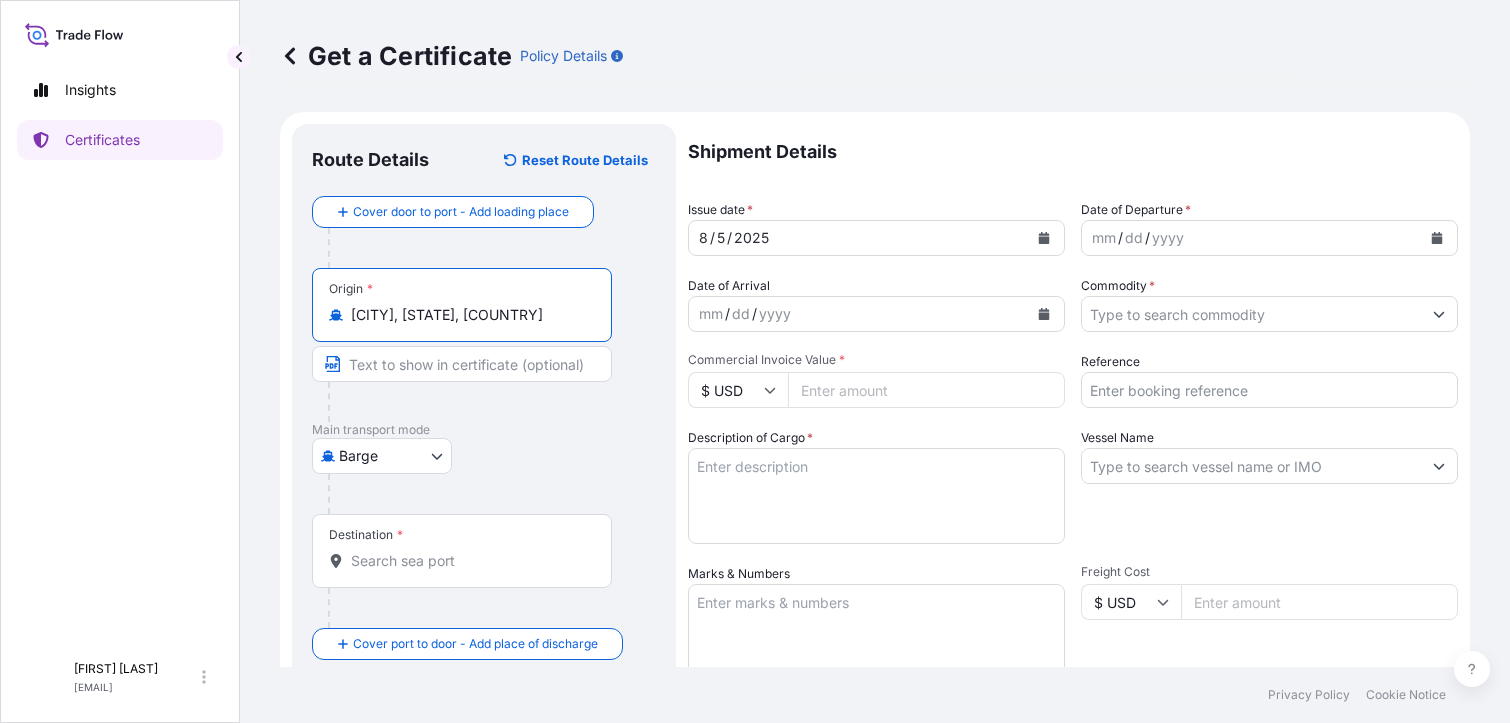 type on "[CITY], [STATE], [COUNTRY]" 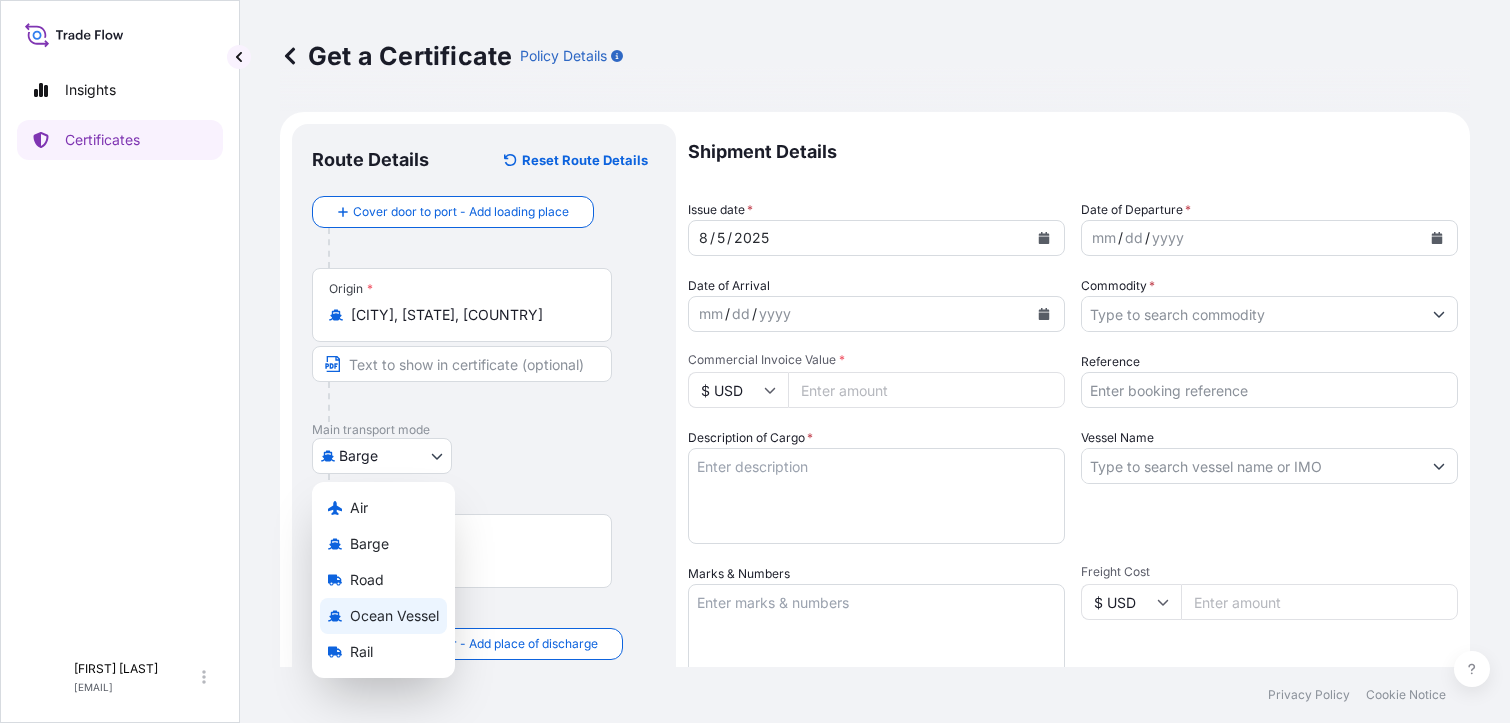 click on "Ocean Vessel" at bounding box center (394, 616) 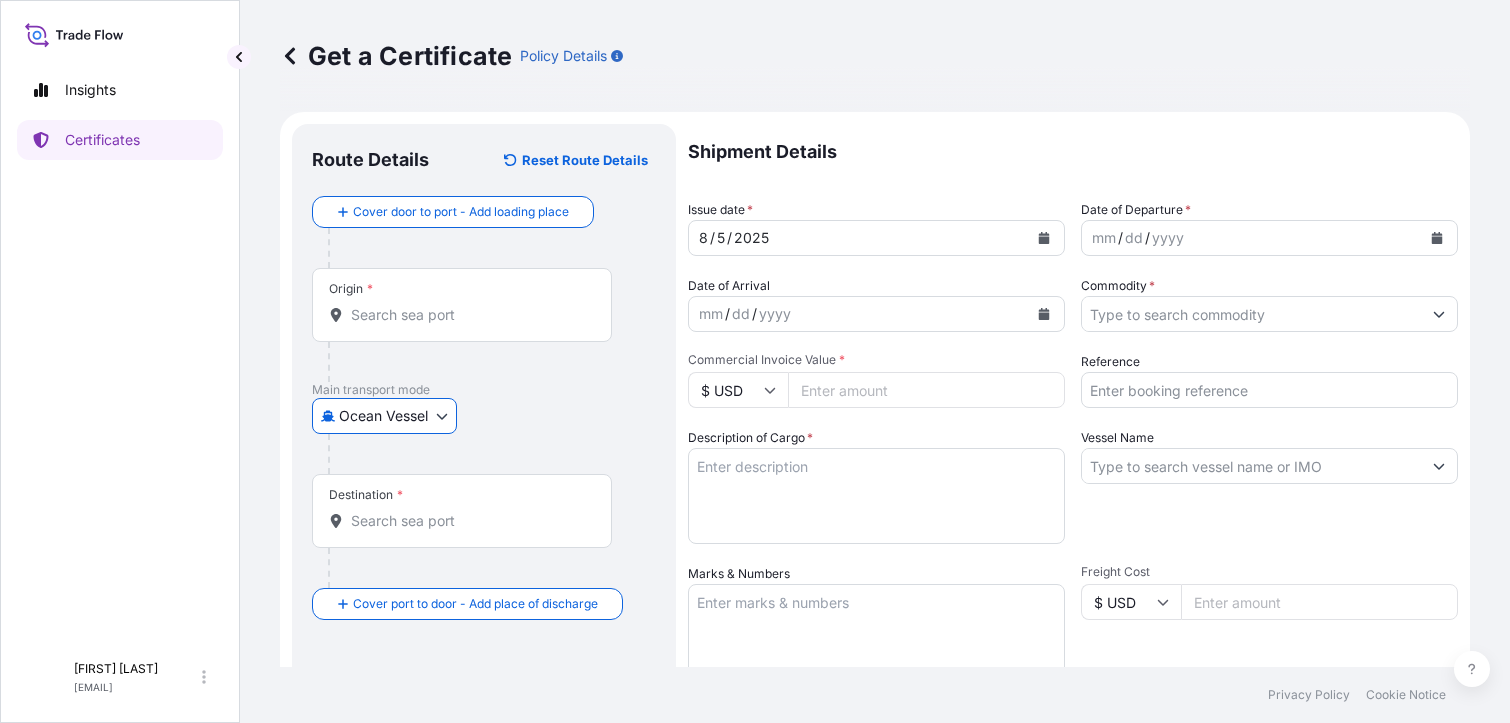 click on "Destination *" at bounding box center (469, 521) 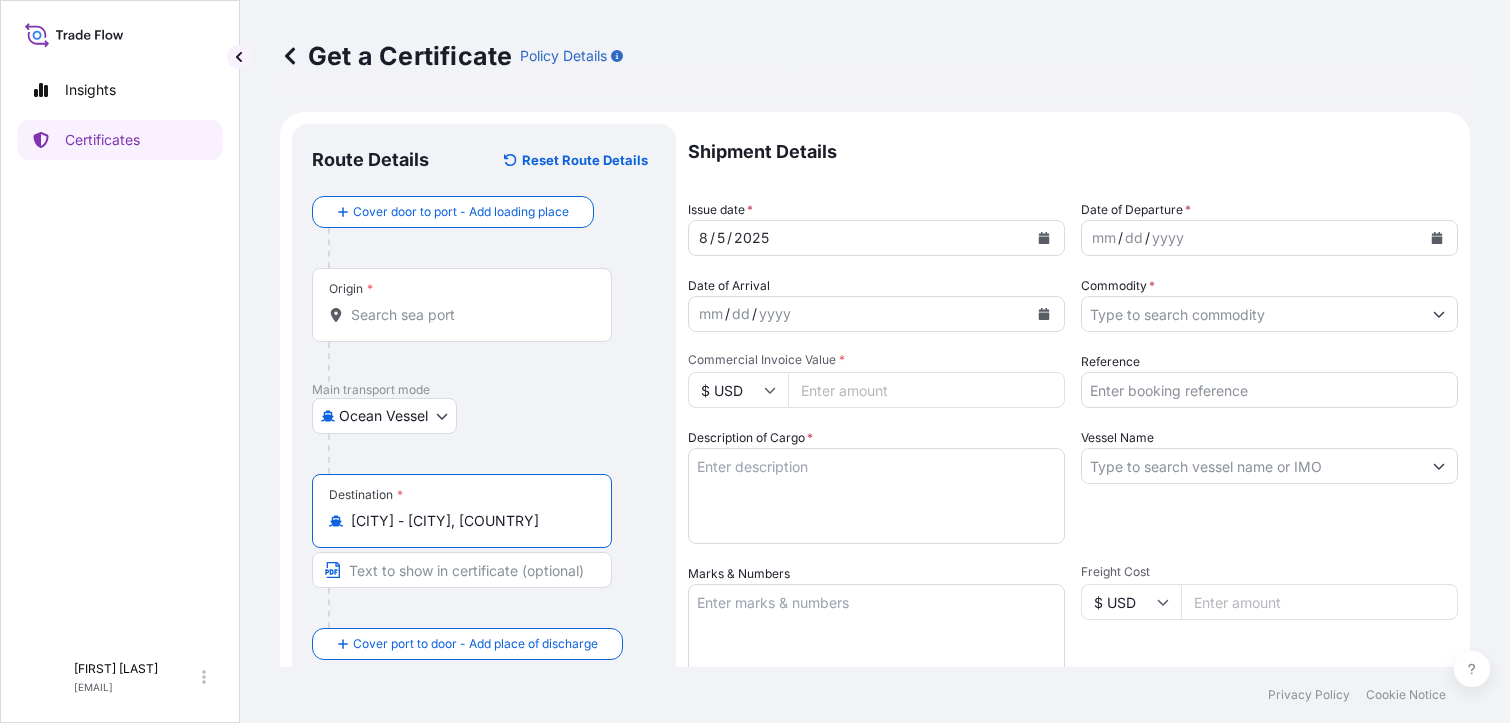 type on "[CITY] - [CITY], [COUNTRY]" 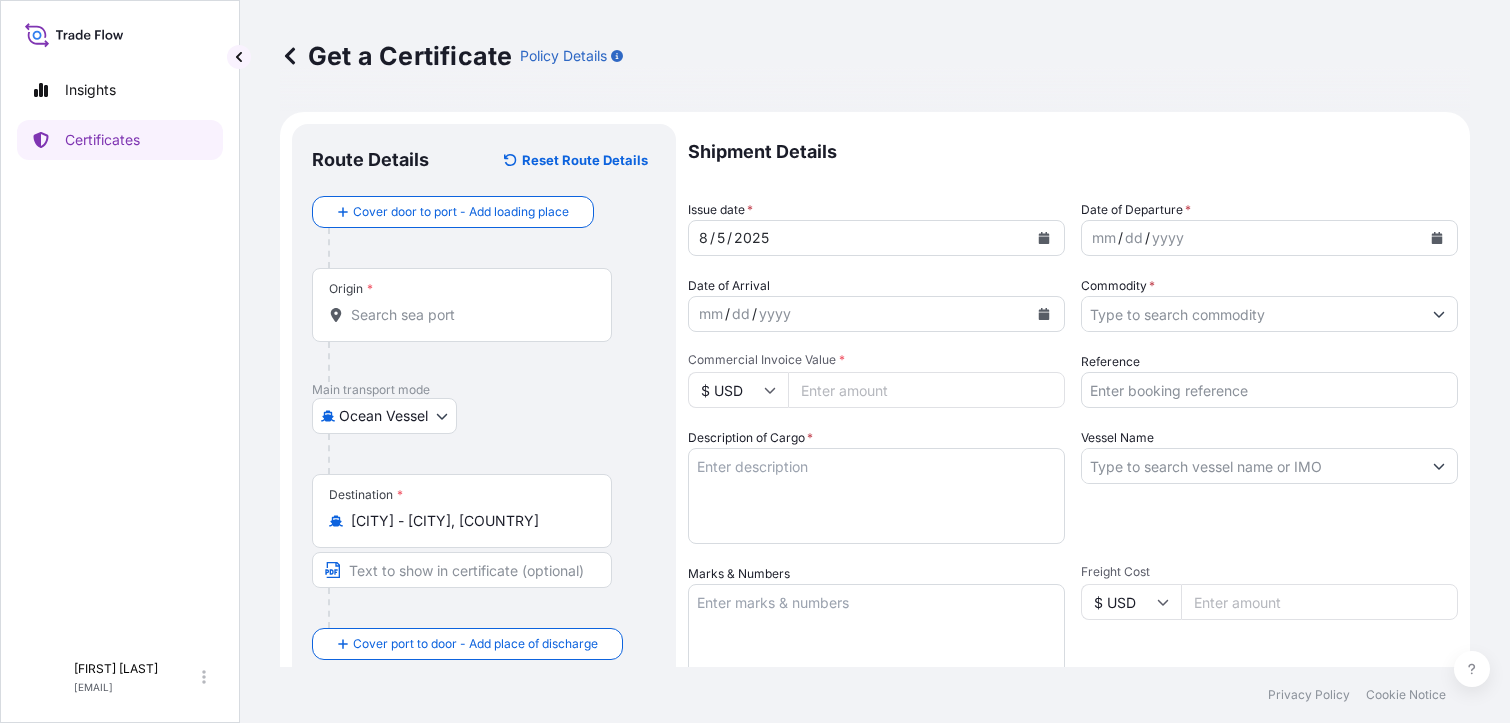 click on "Origin *" at bounding box center [462, 305] 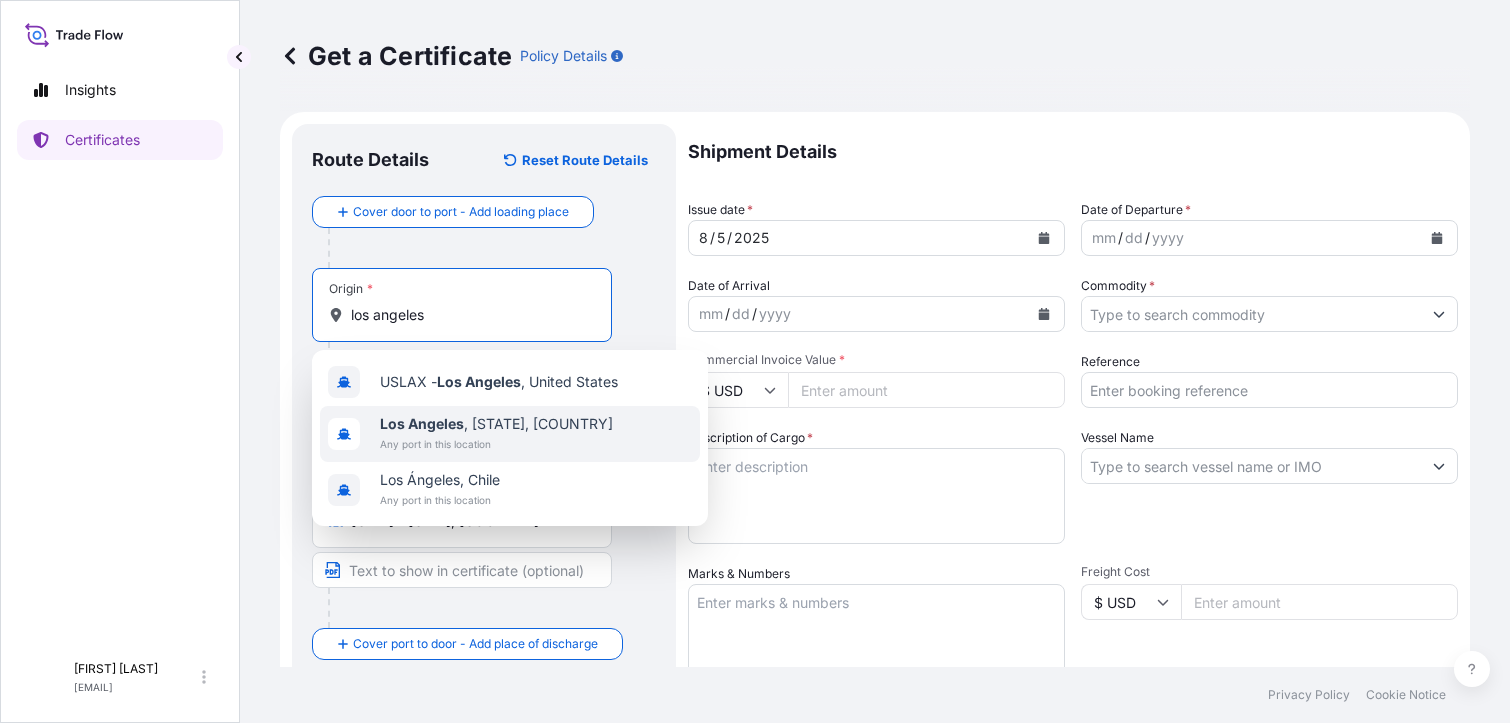 click on "Los Angeles" at bounding box center (422, 423) 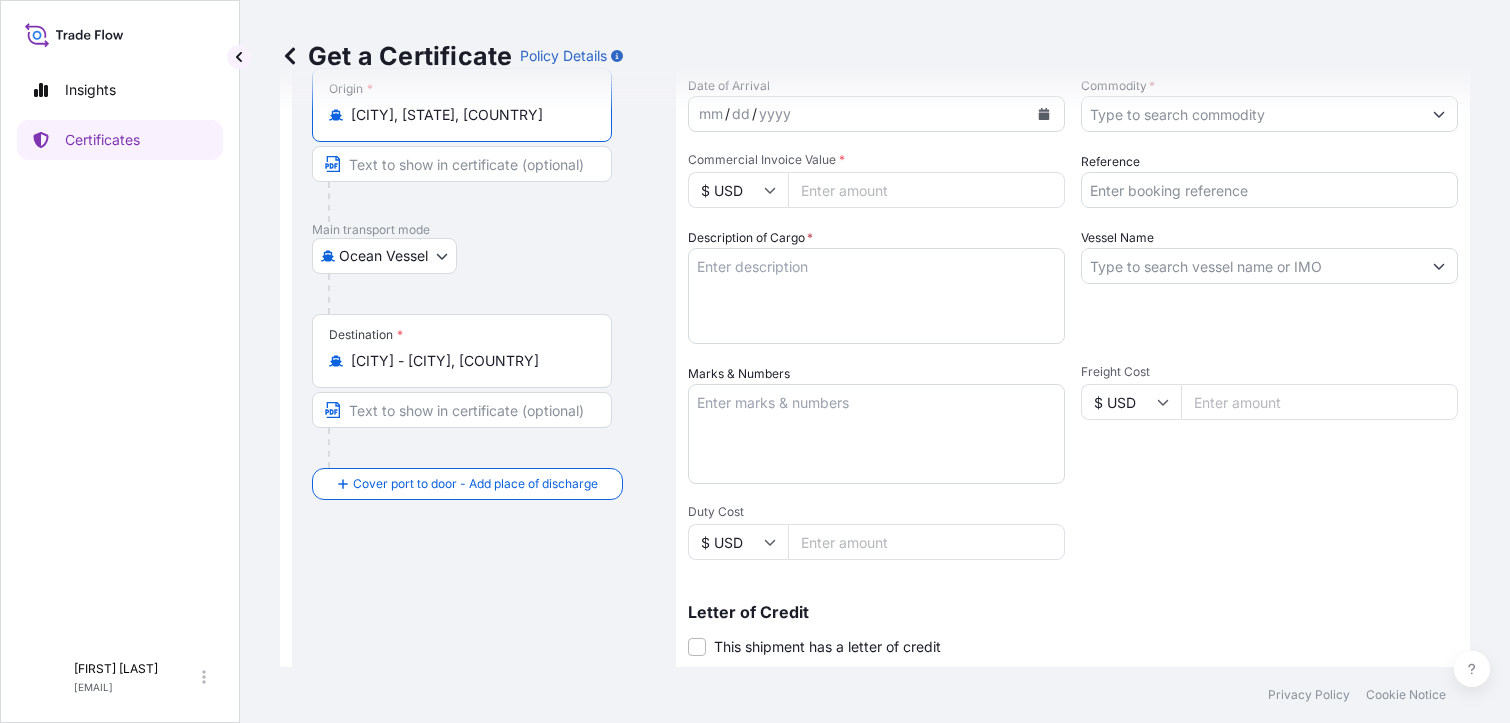 scroll, scrollTop: 0, scrollLeft: 0, axis: both 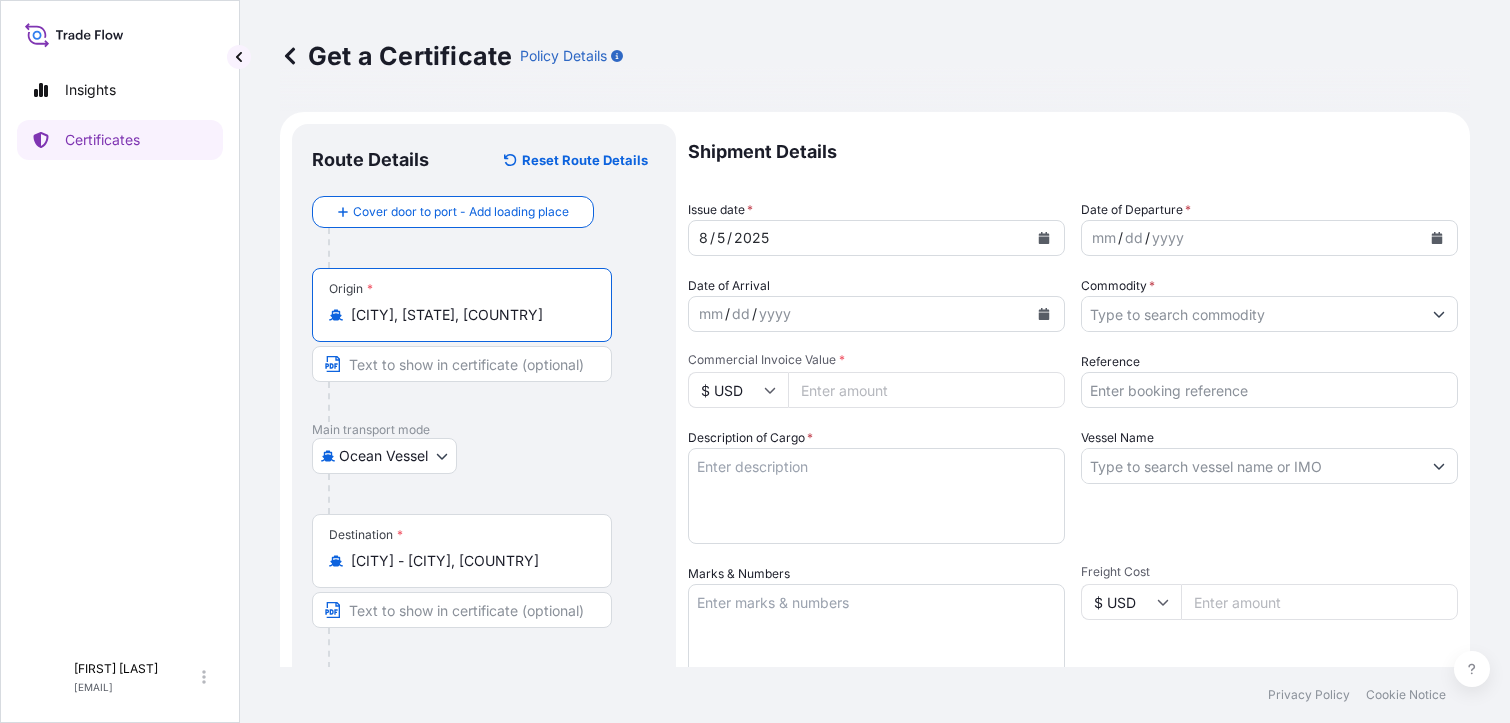 type on "[CITY], [STATE], [COUNTRY]" 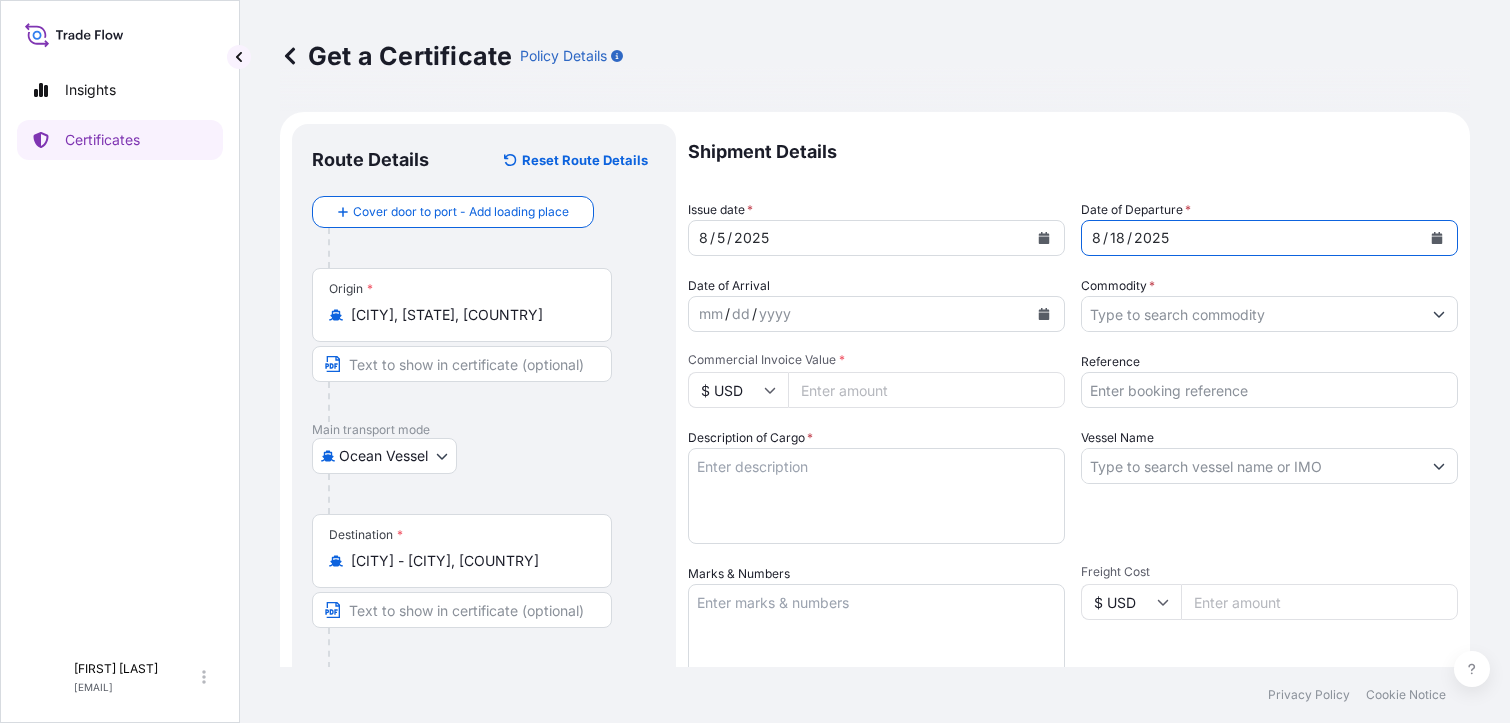 click at bounding box center [1439, 314] 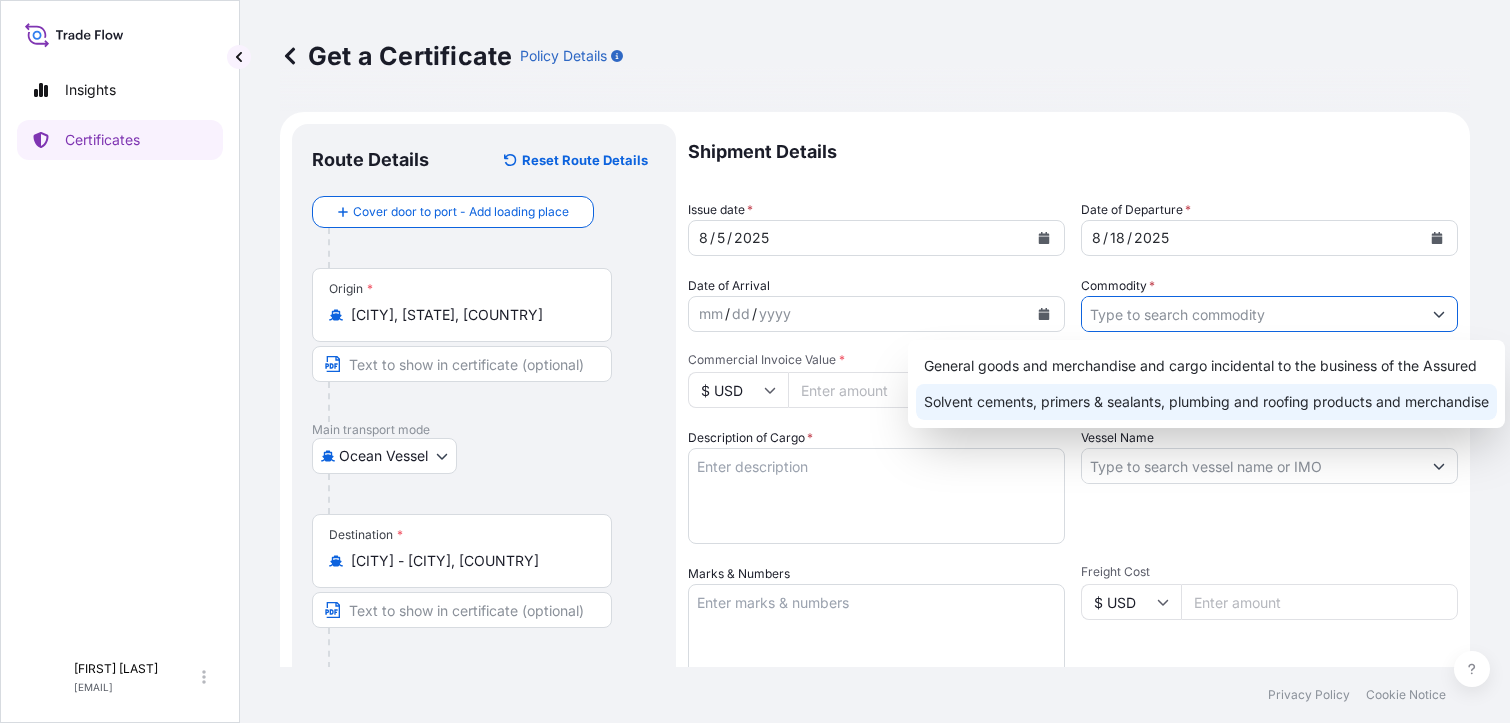 click on "Solvent cements, primers & sealants, plumbing and roofing products and merchandise" at bounding box center (1206, 402) 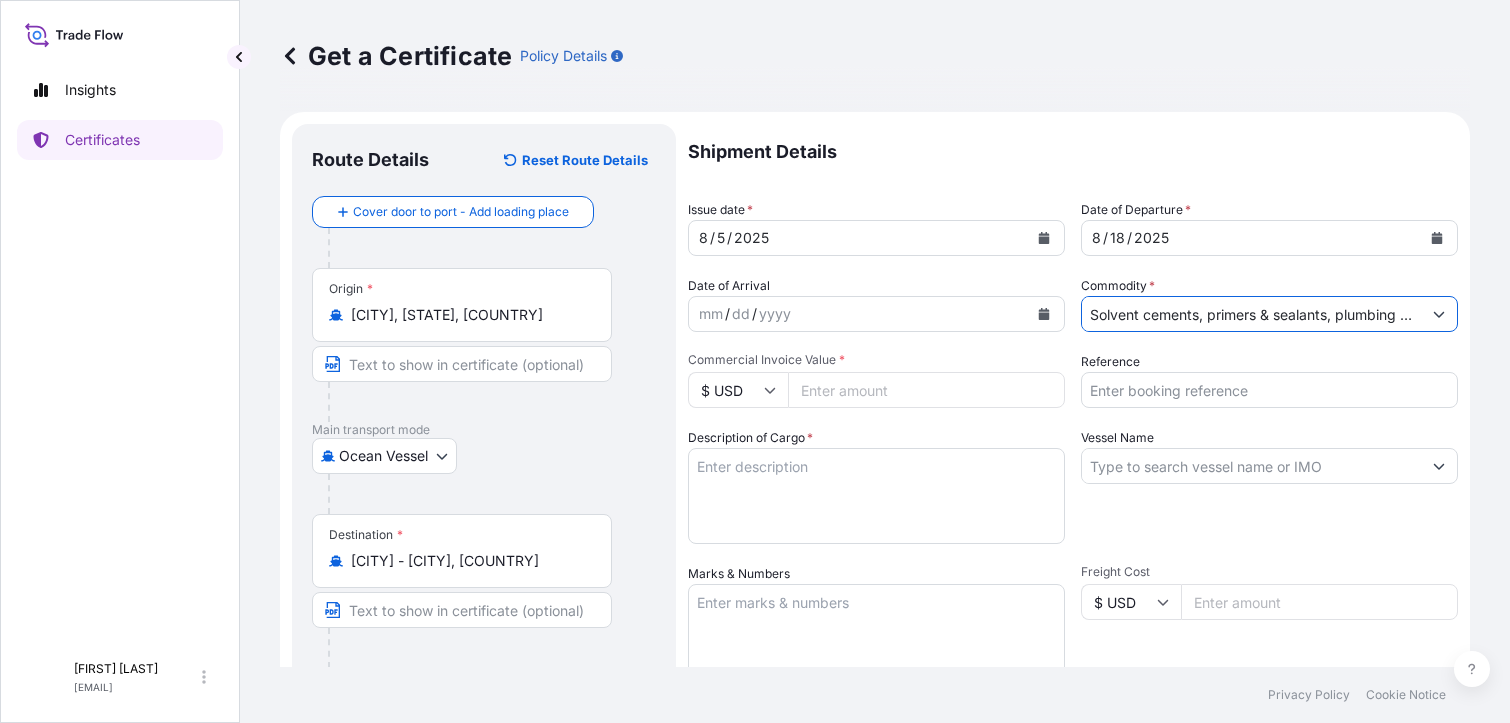click on "Commercial Invoice Value    *" at bounding box center [926, 390] 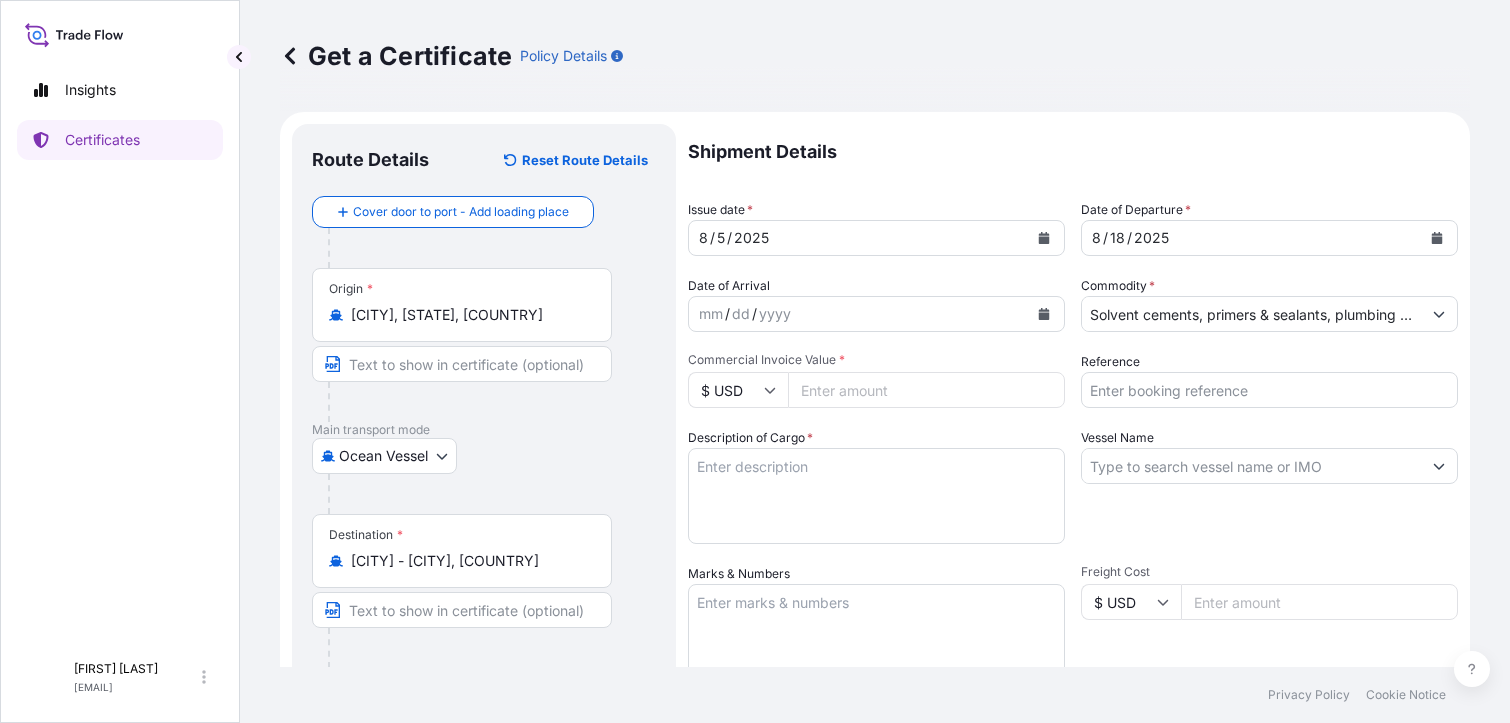type on "[NUMBER]" 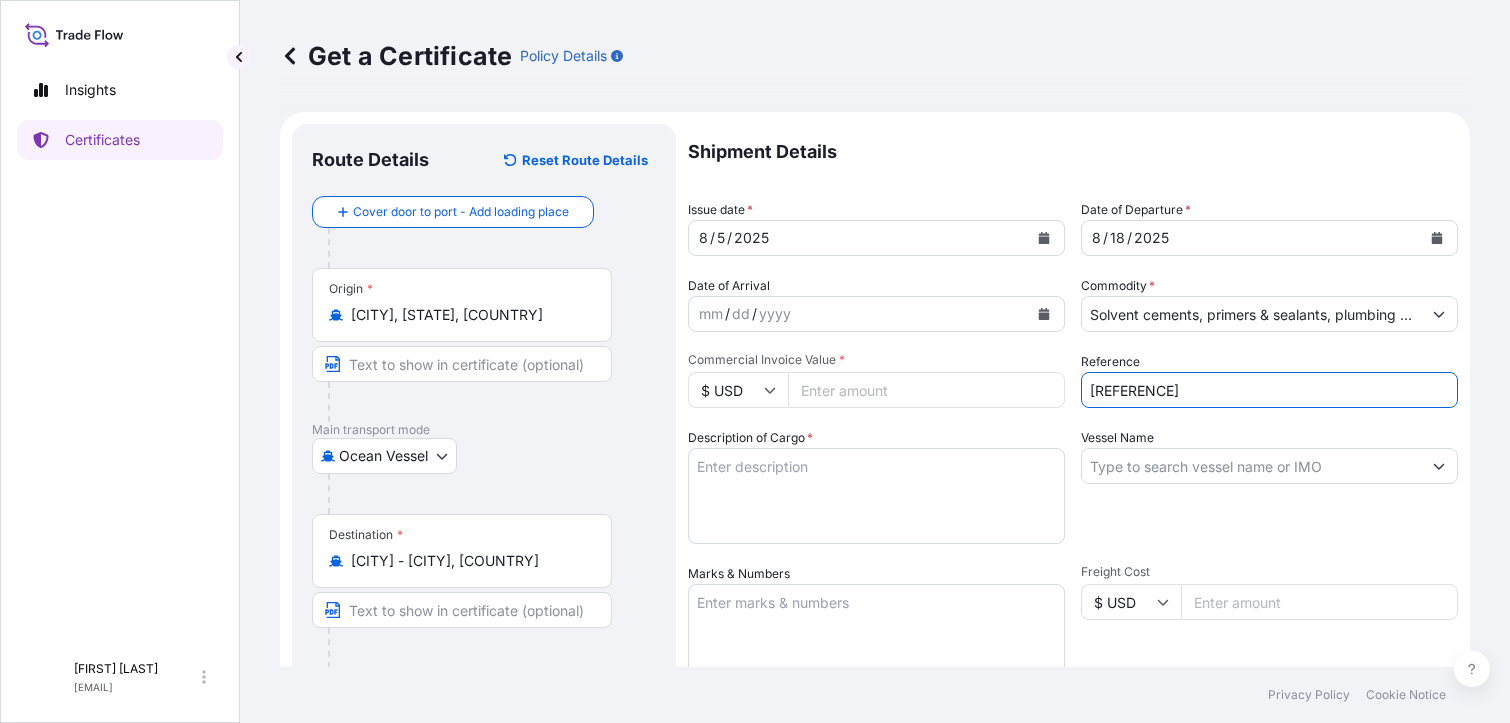 type on "[REFERENCE]" 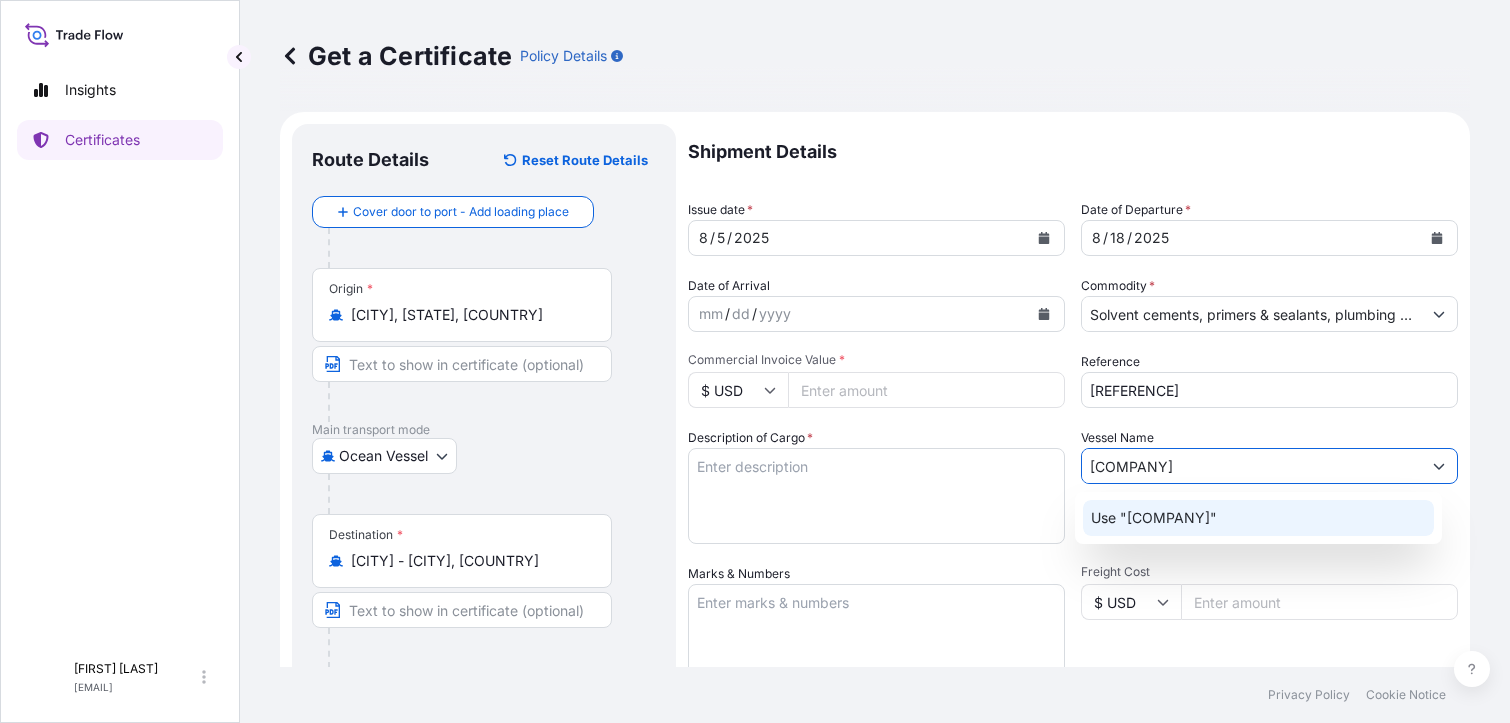 type on "[COMPANY]" 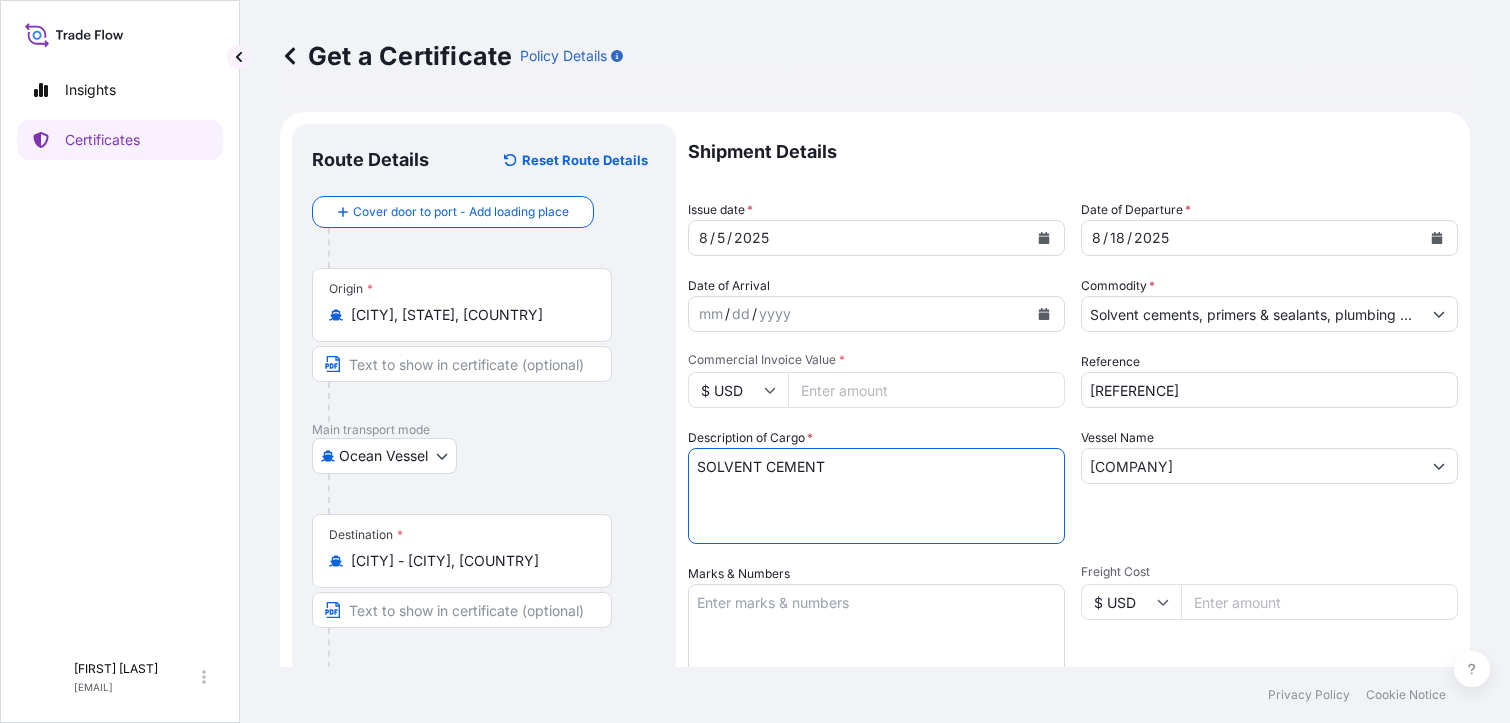 scroll, scrollTop: 200, scrollLeft: 0, axis: vertical 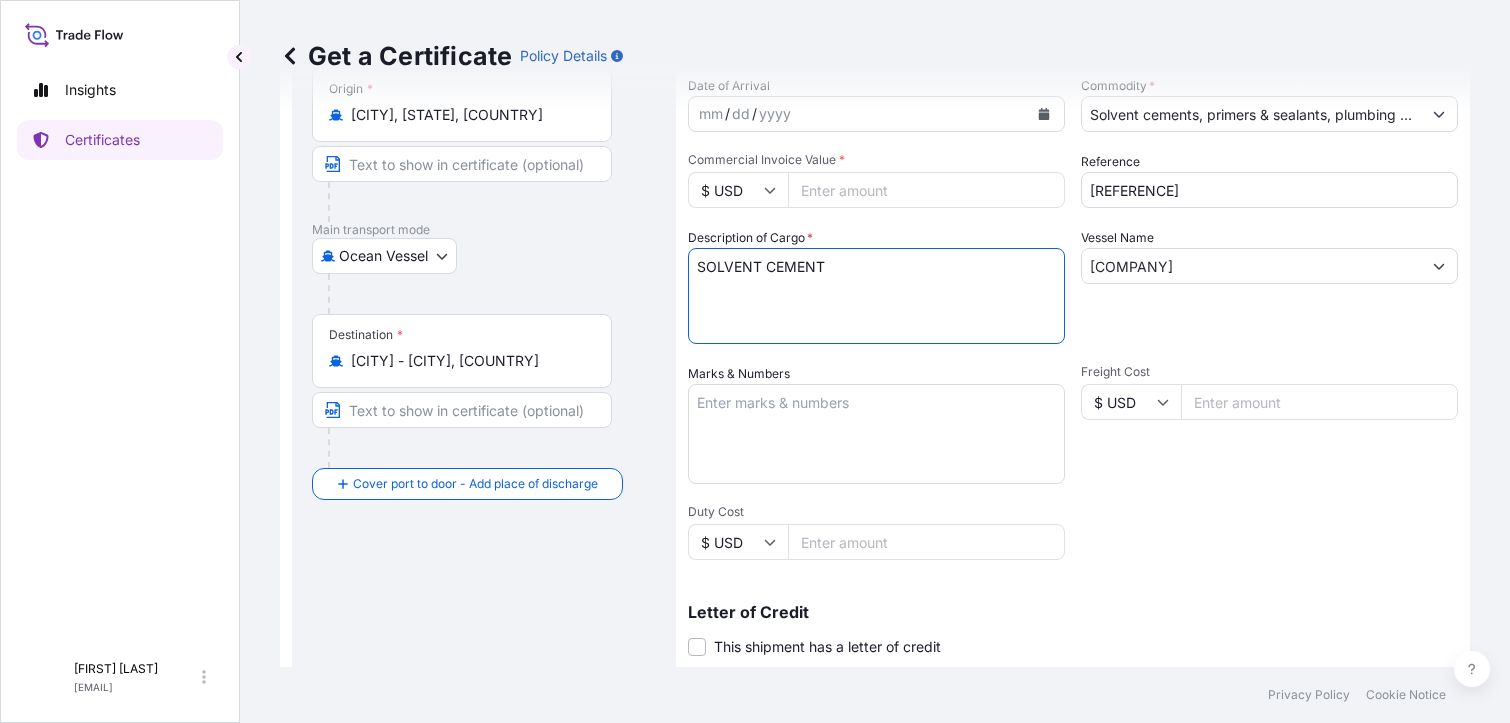 type on "SOLVENT CEMENT" 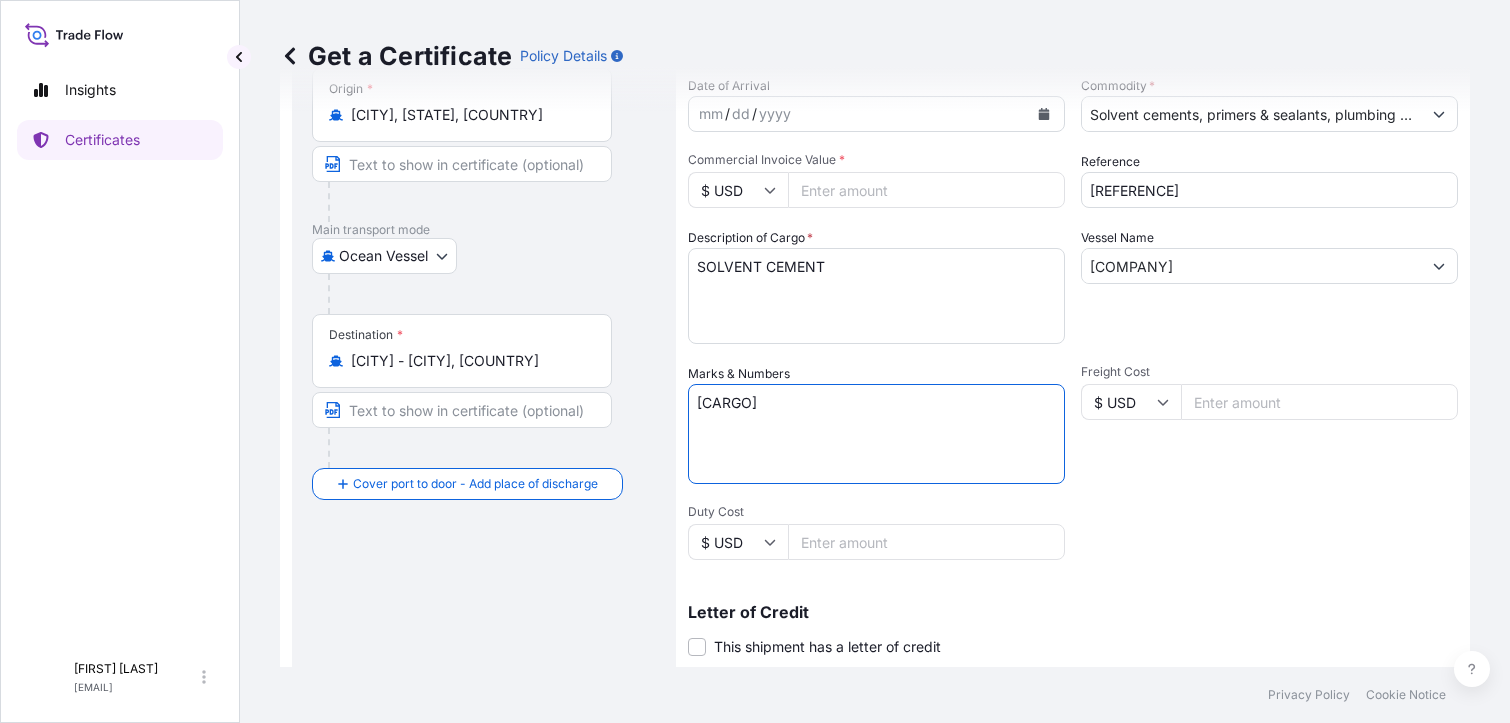 type on "[CARGO]" 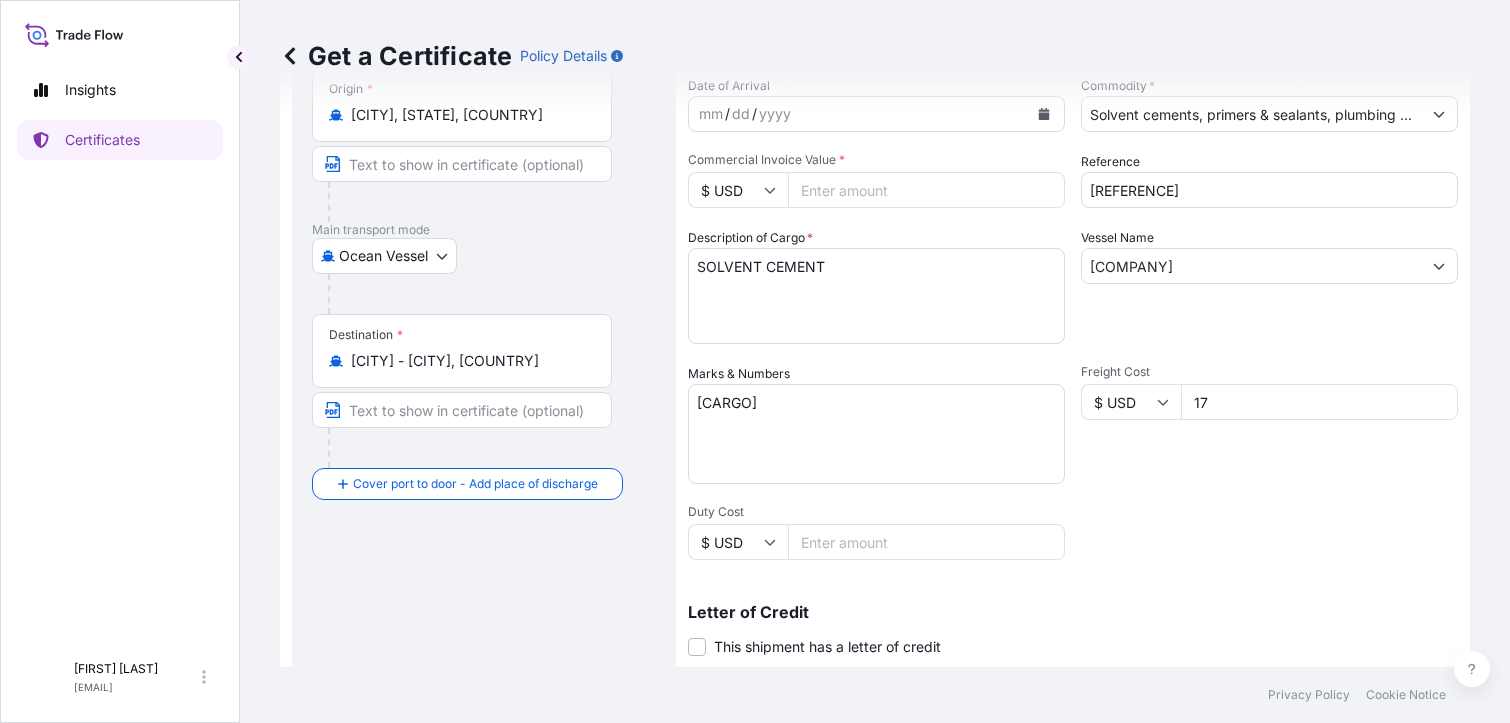 type on "1" 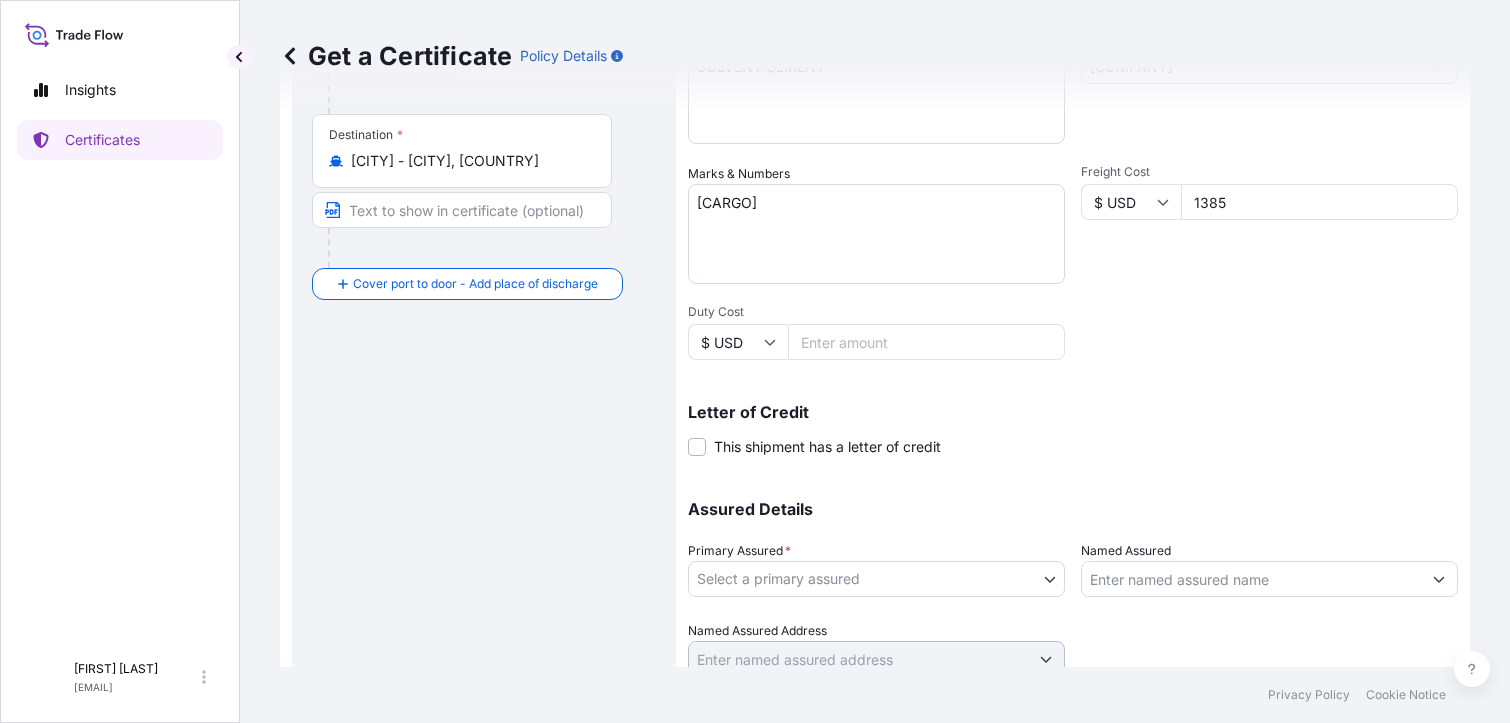 scroll, scrollTop: 478, scrollLeft: 0, axis: vertical 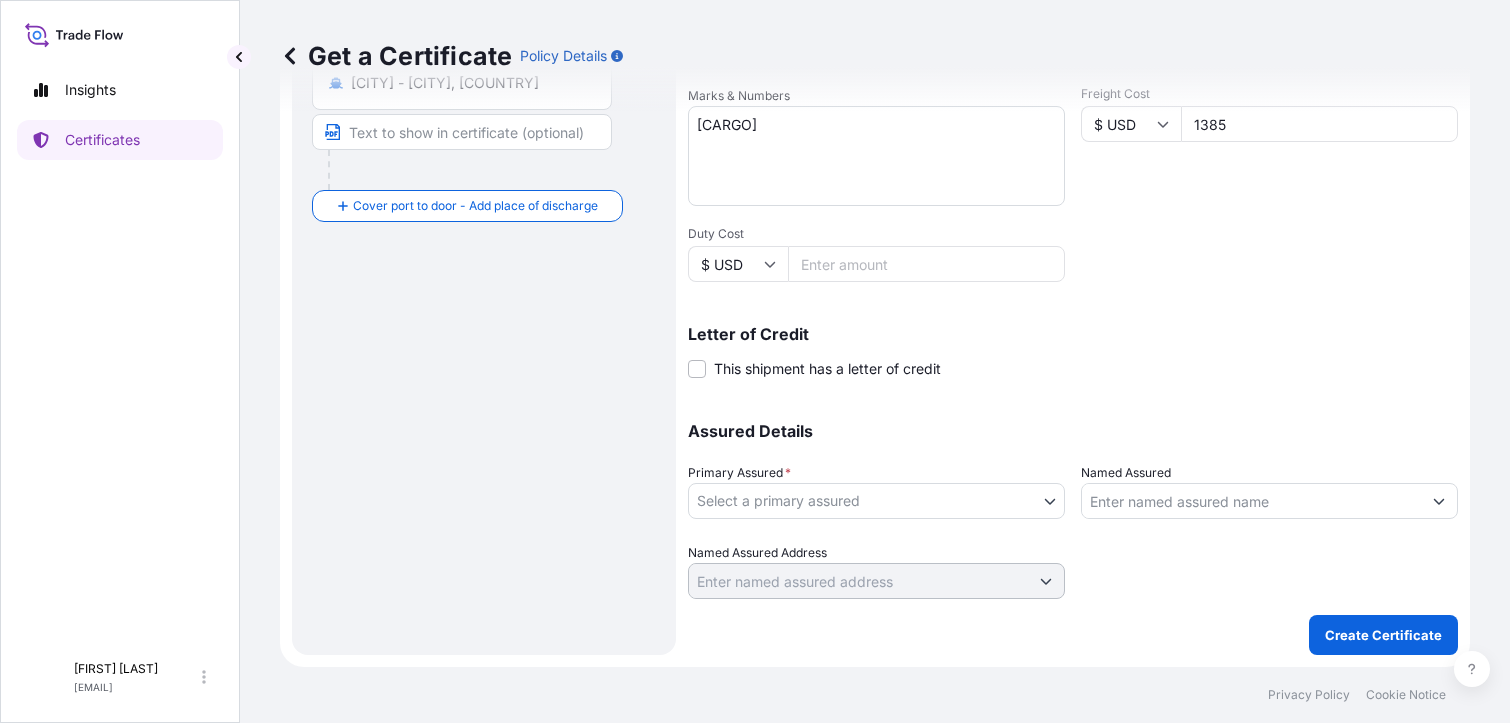 type on "1385" 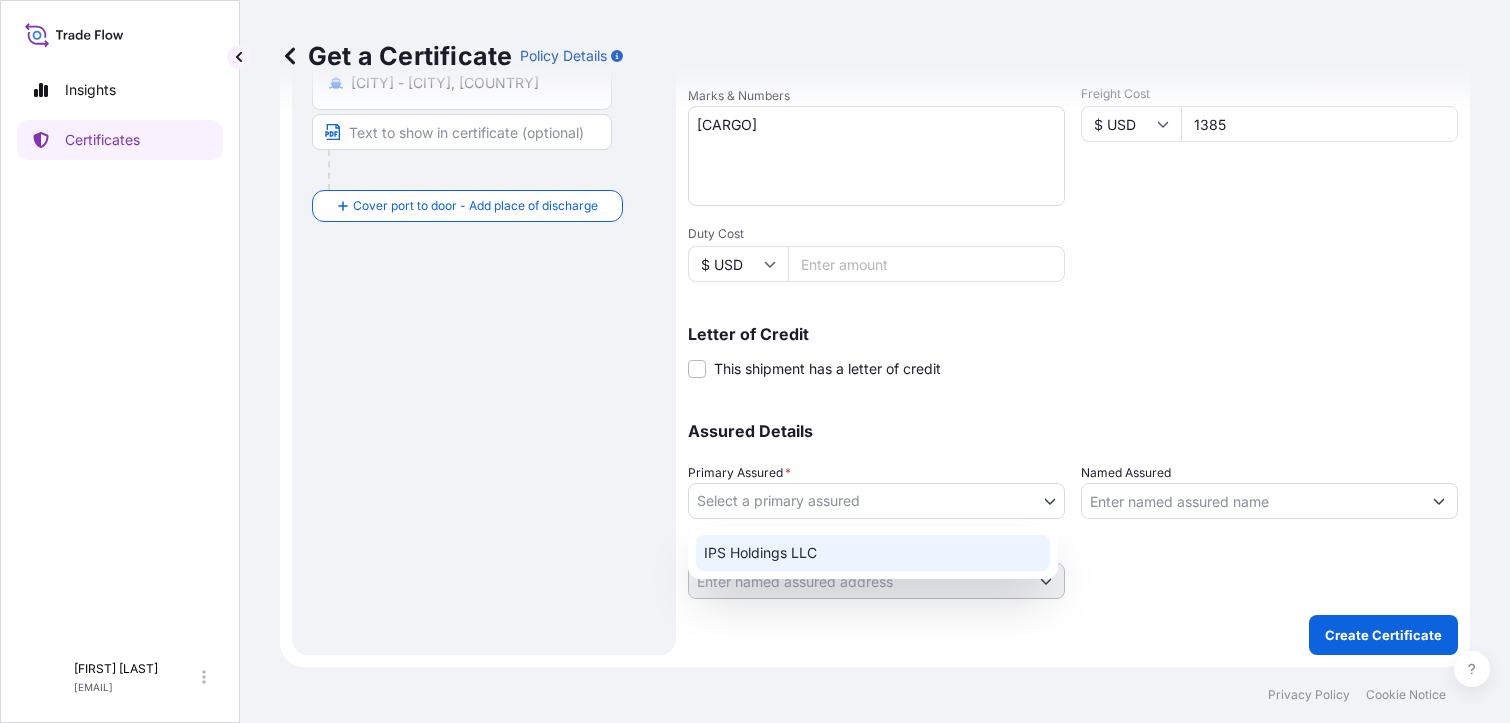 click on "IPS Holdings LLC" at bounding box center [873, 553] 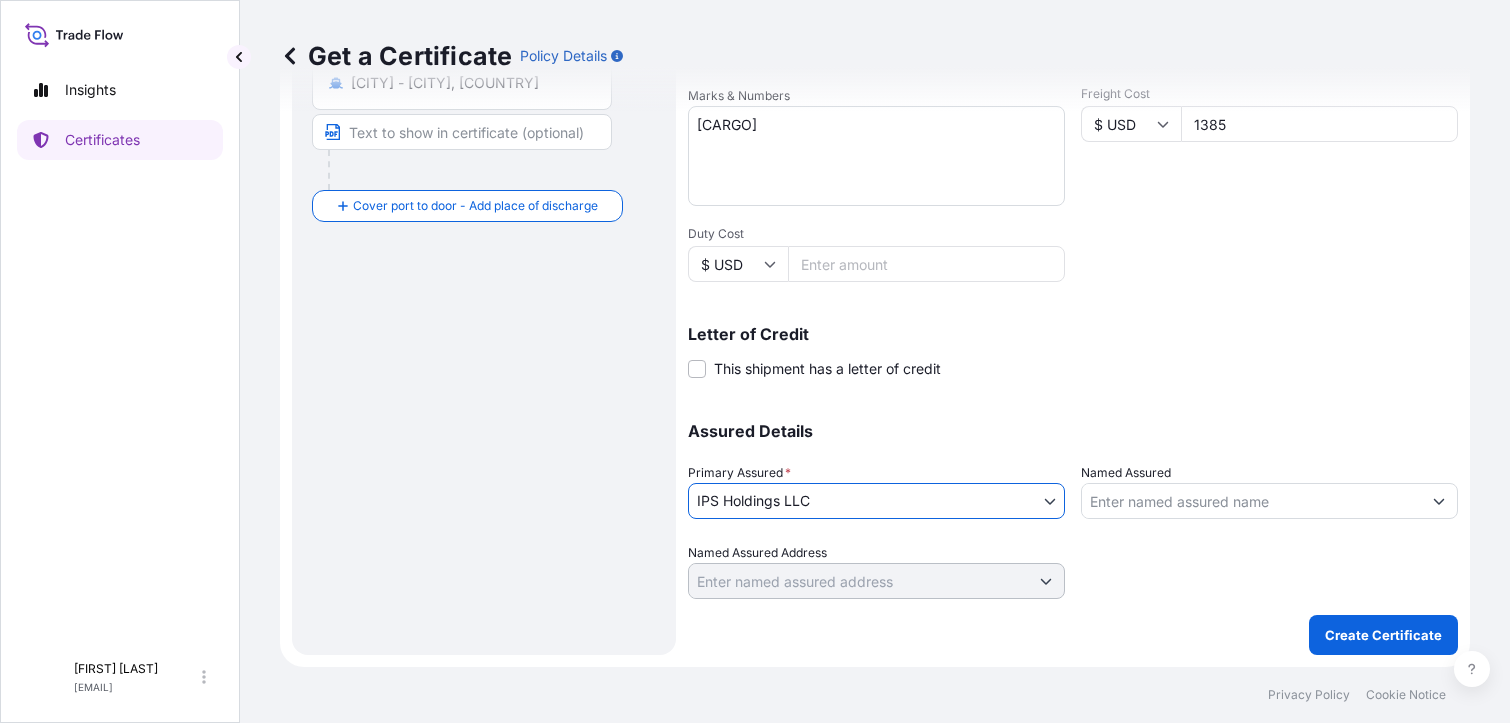click at bounding box center (1439, 501) 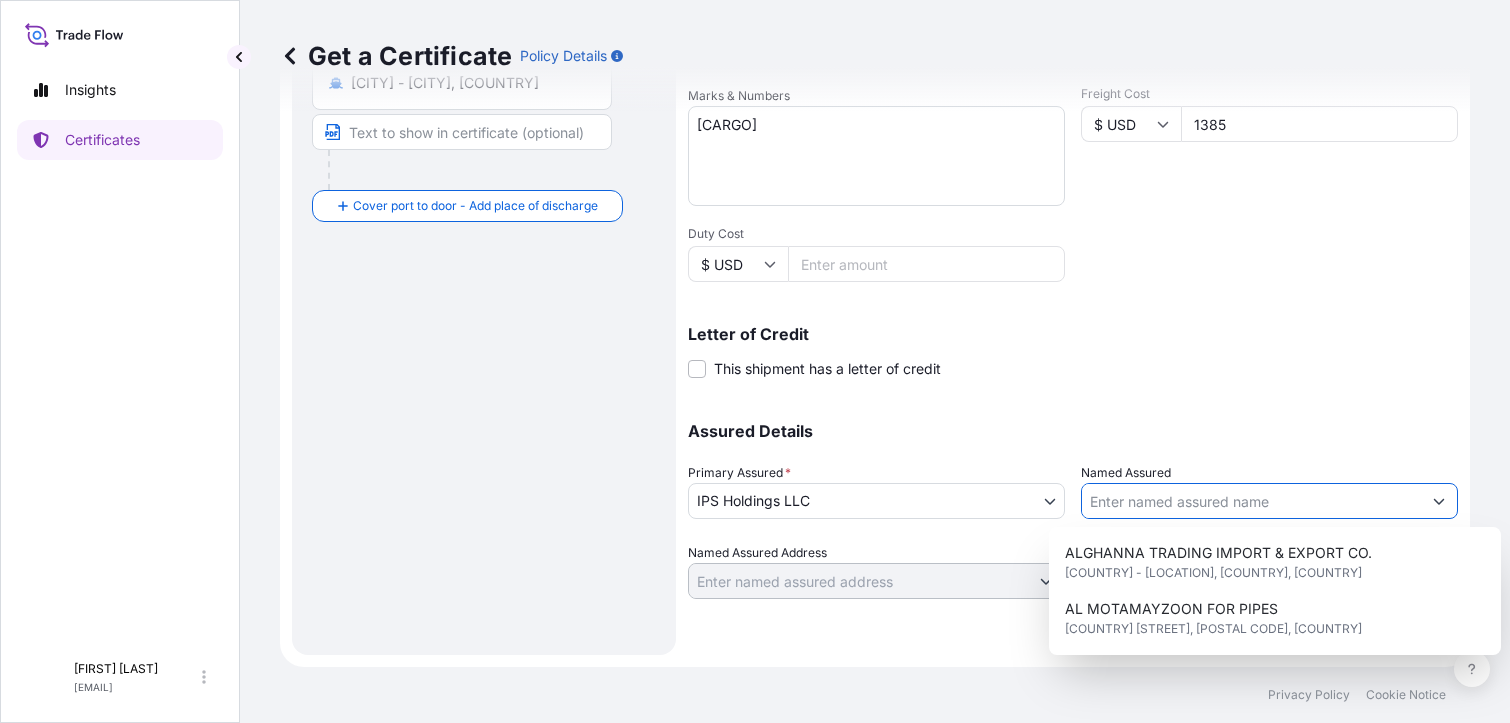 click on "Named Assured" at bounding box center [1251, 501] 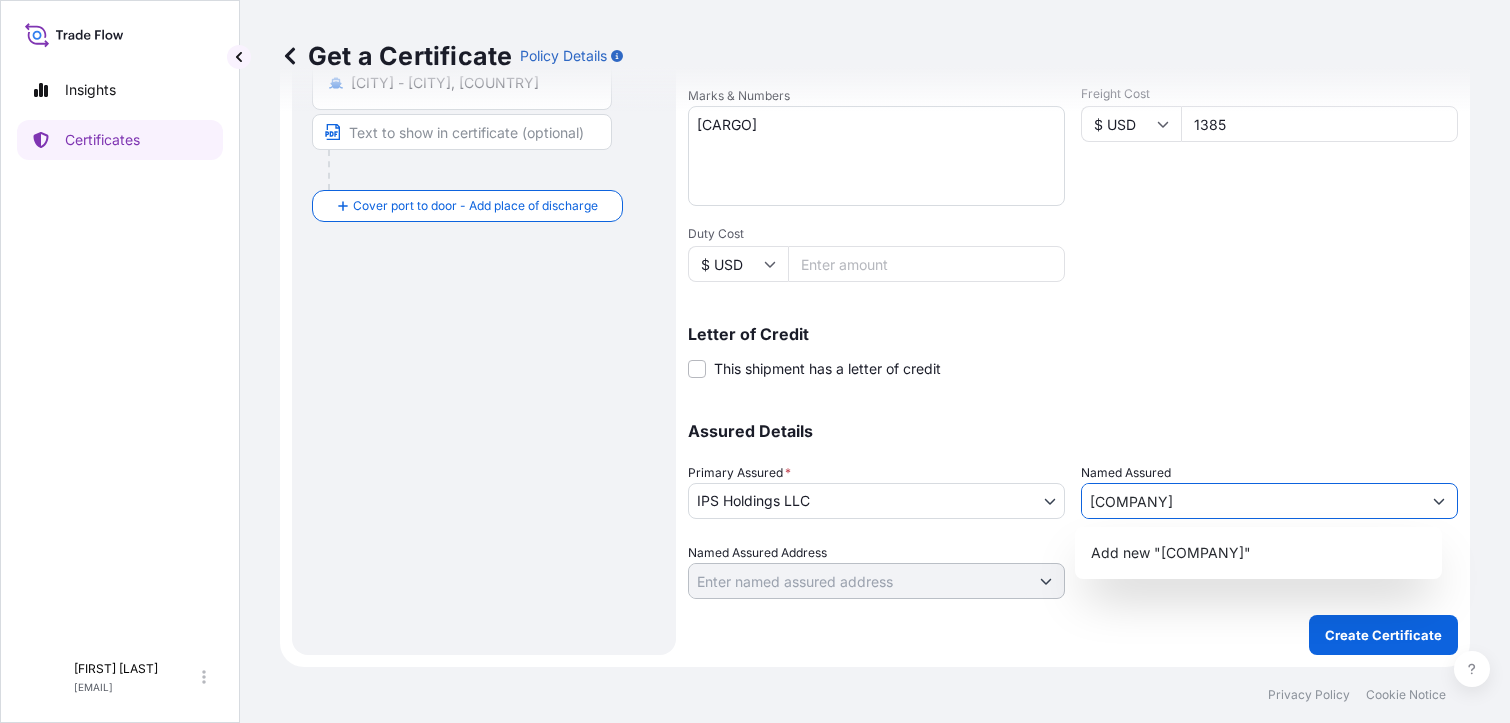 type on "[COMPANY]" 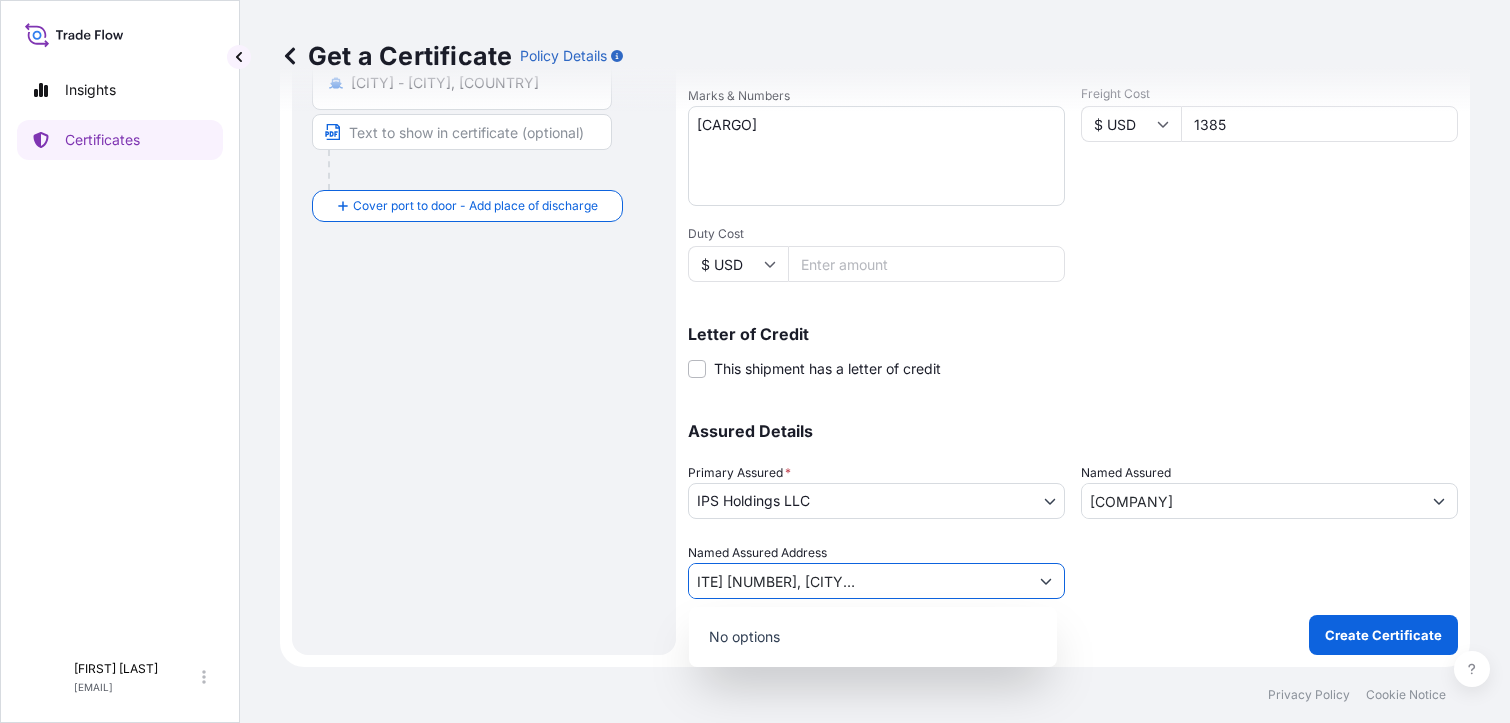 scroll, scrollTop: 0, scrollLeft: 173, axis: horizontal 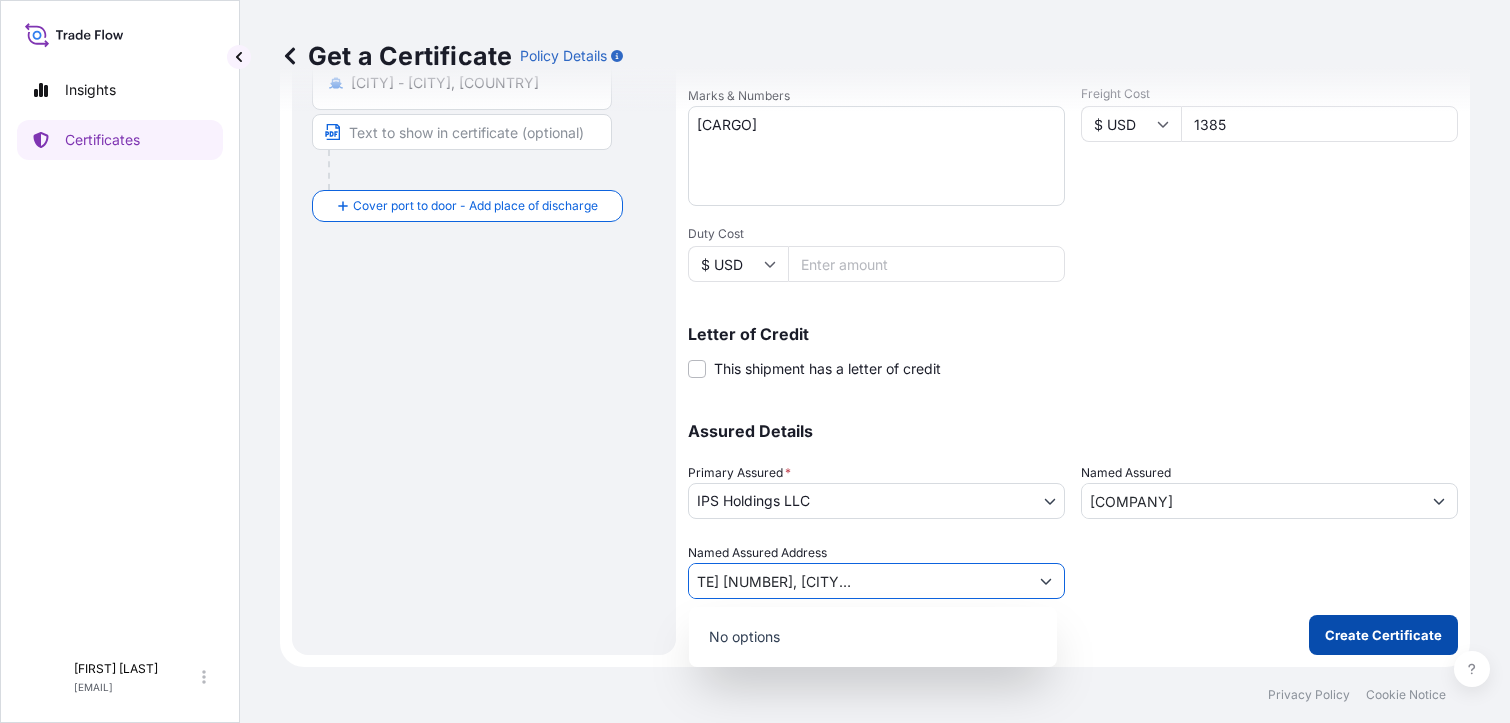 type on "[NUMBER] [STREET] [SUITE] [NUMBER], [CITY], [COUNTRY], [COUNTRY]" 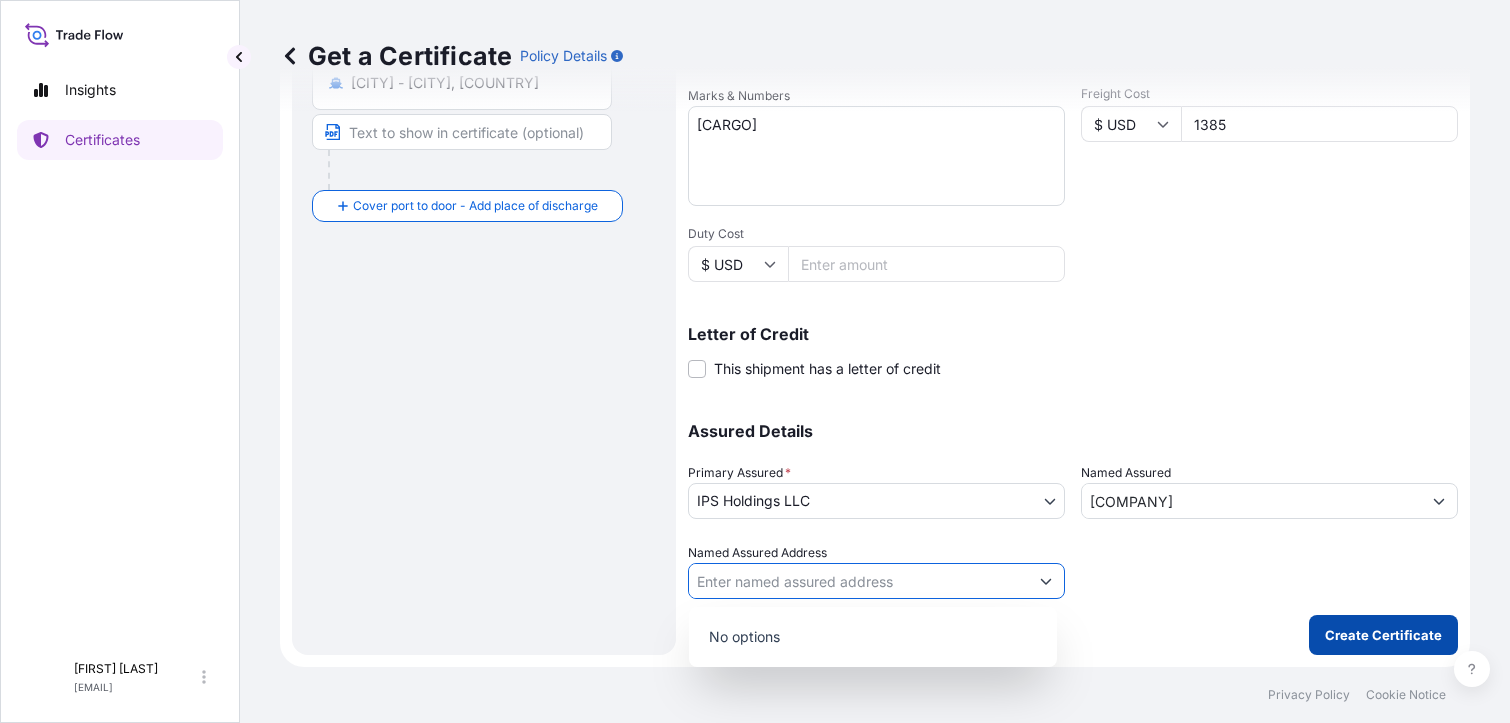 click on "Create Certificate" at bounding box center (1383, 635) 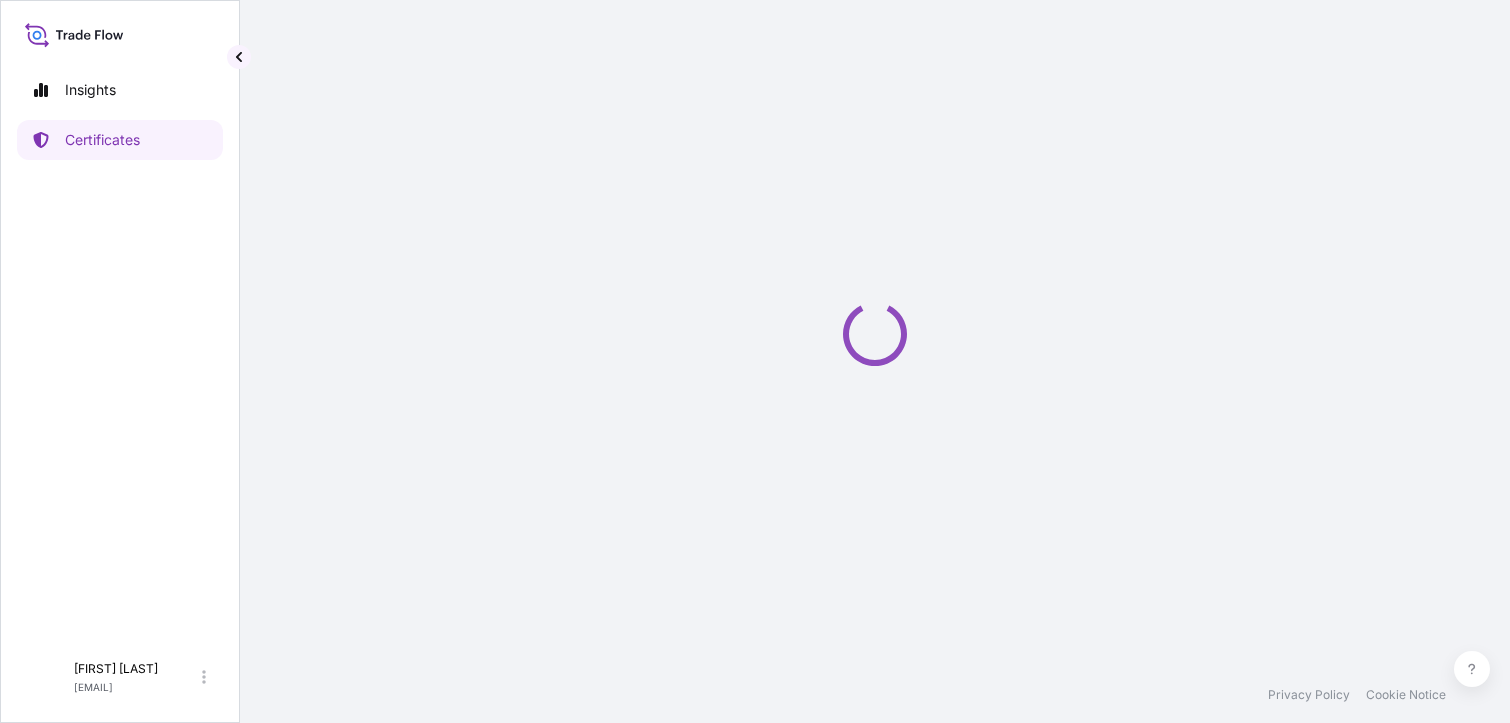scroll, scrollTop: 0, scrollLeft: 0, axis: both 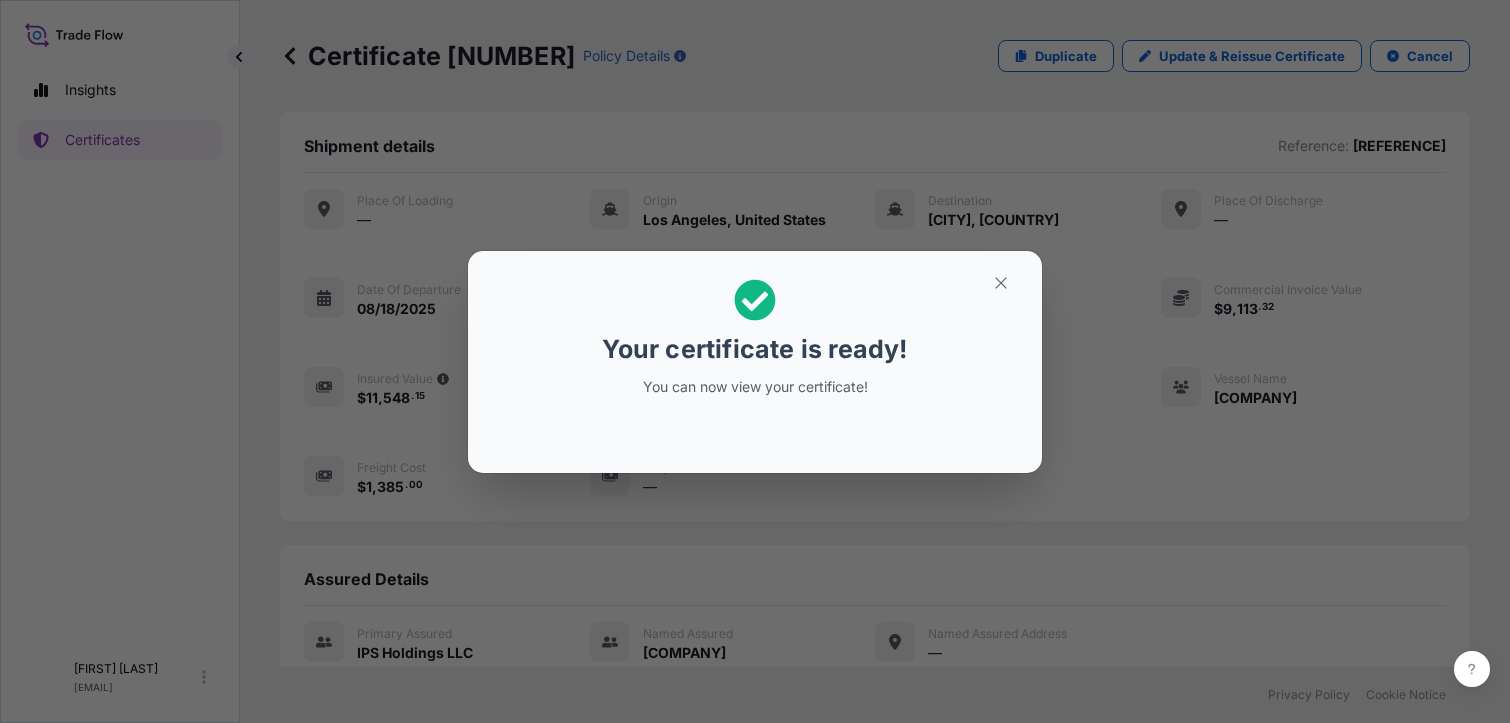 click on "You can now view your certificate!" at bounding box center (755, 387) 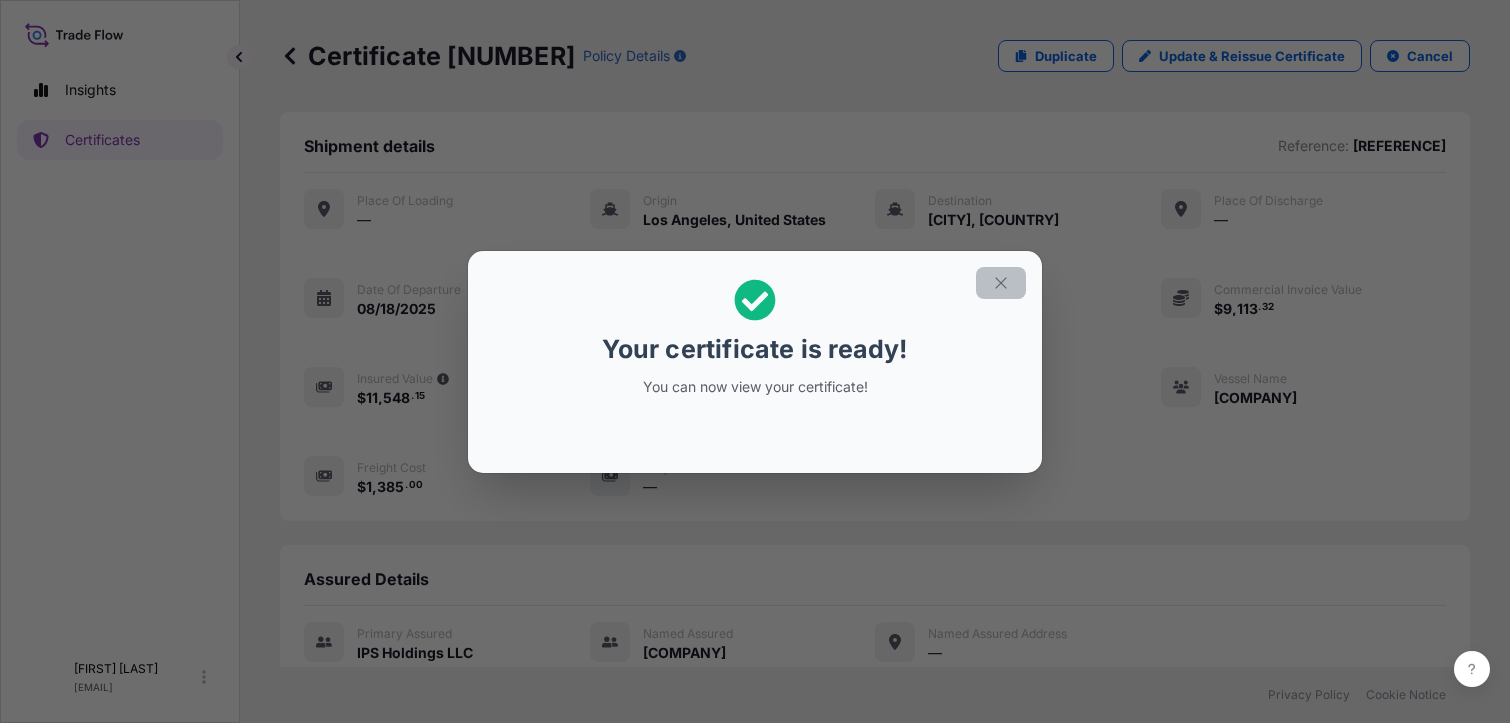 click 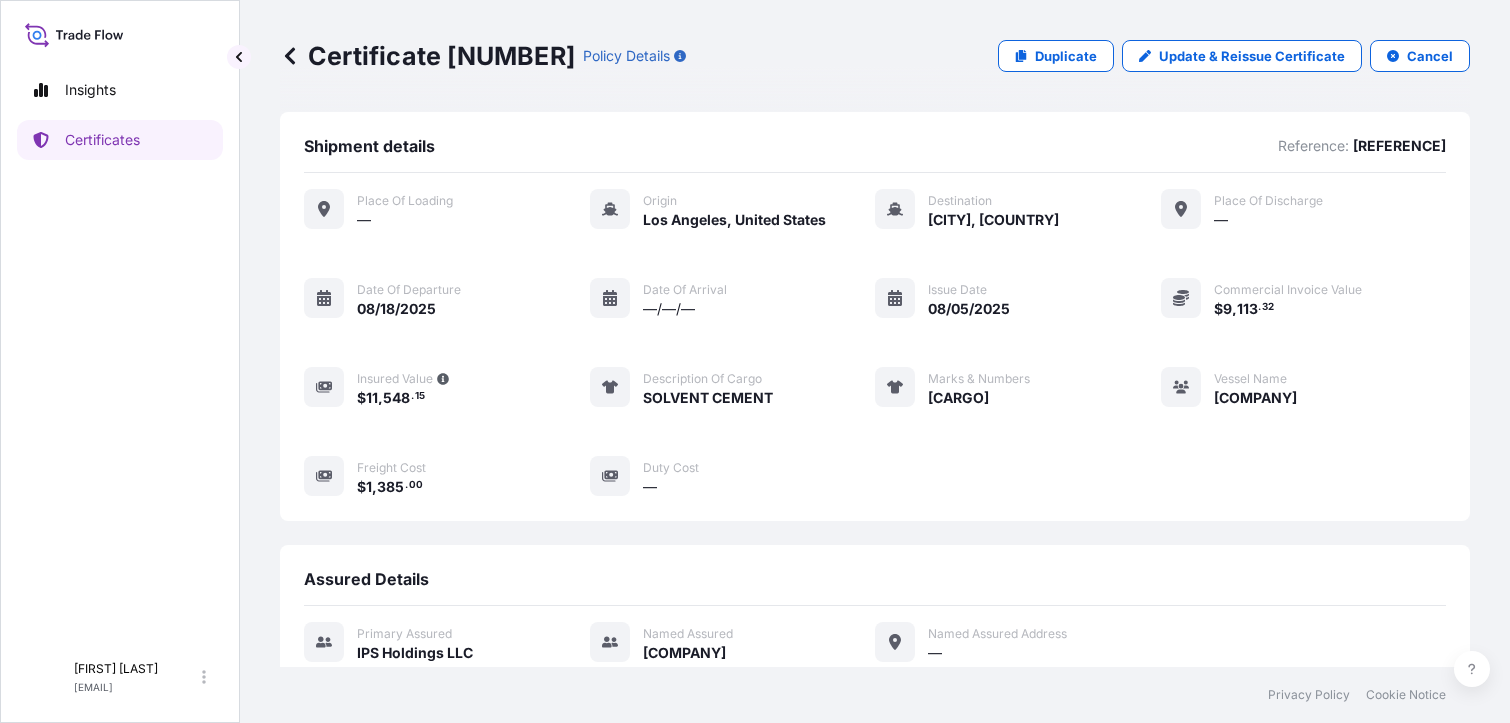 scroll, scrollTop: 231, scrollLeft: 0, axis: vertical 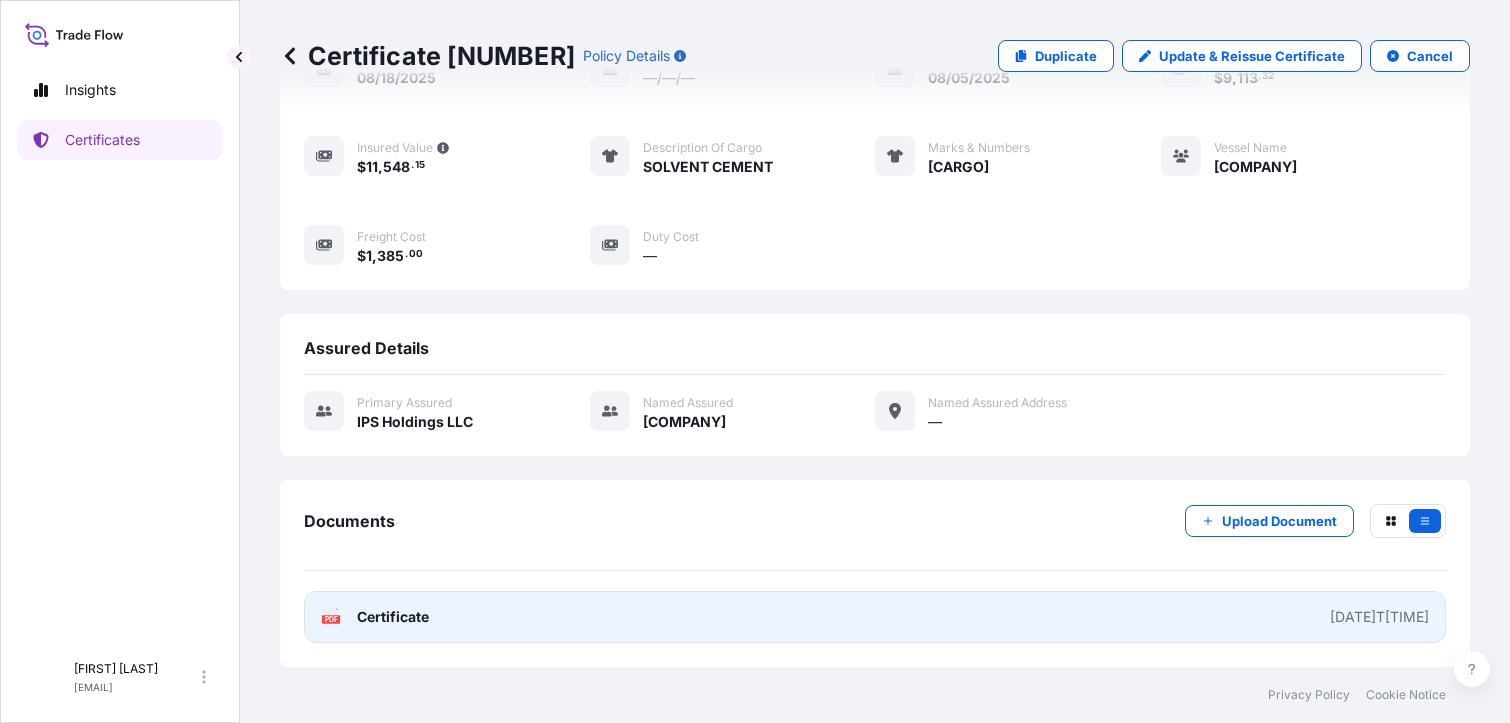 click on "Certificate" at bounding box center (393, 617) 